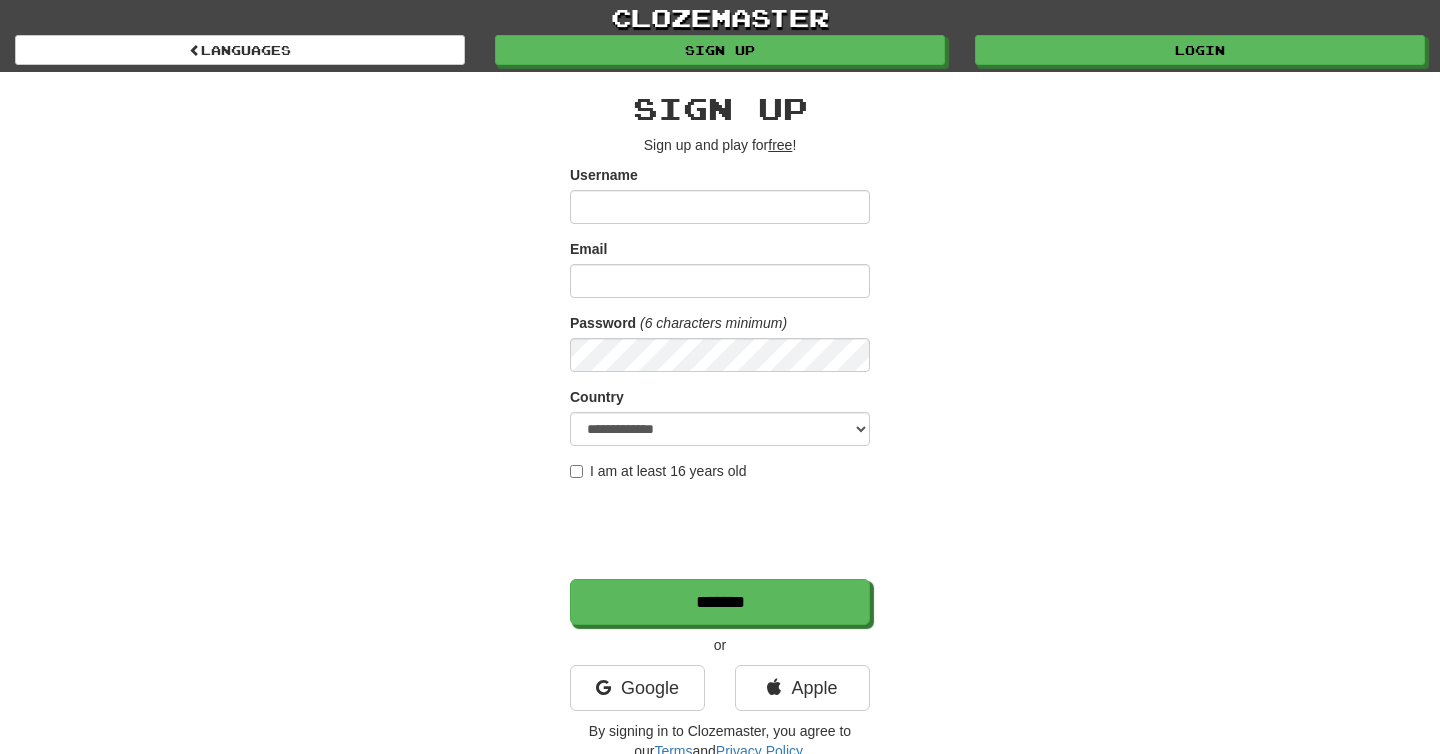 scroll, scrollTop: 0, scrollLeft: 0, axis: both 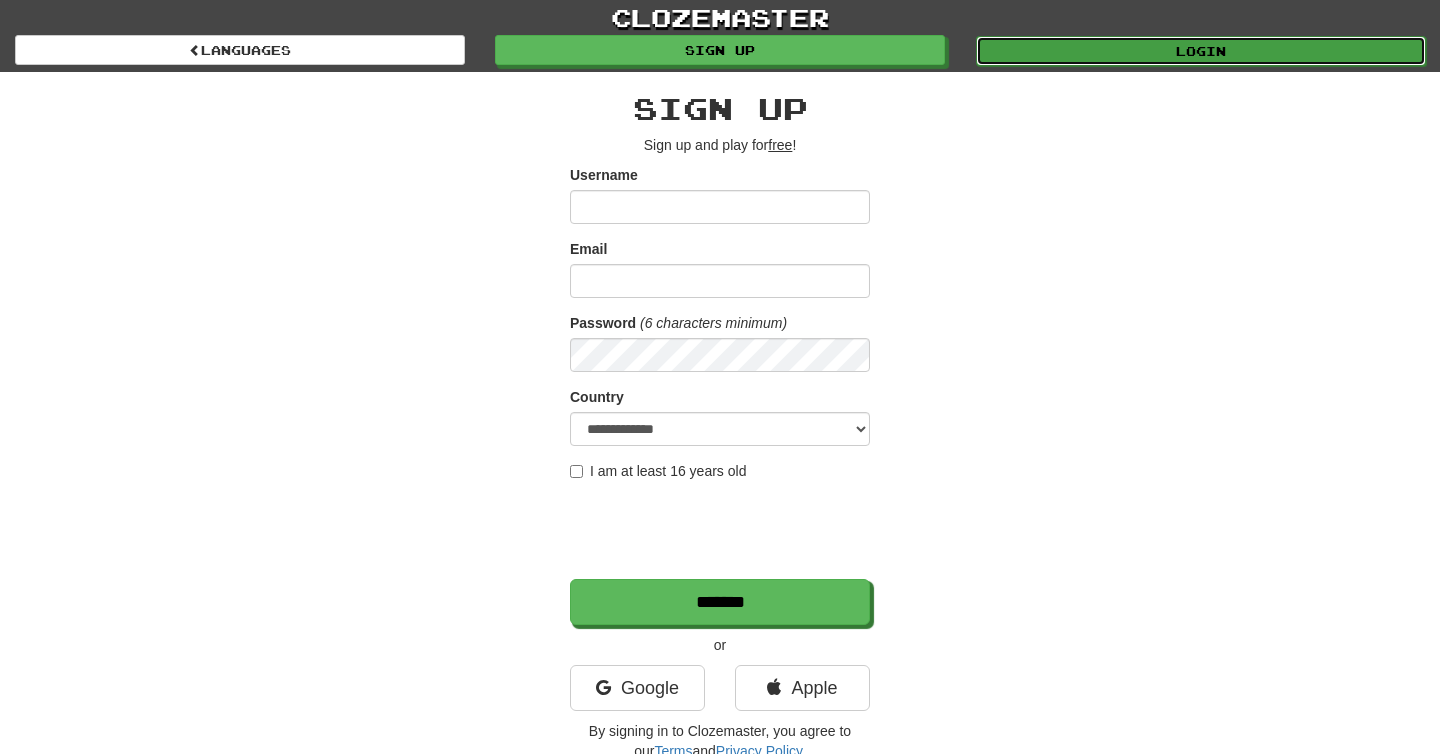 click on "Login" at bounding box center [1201, 51] 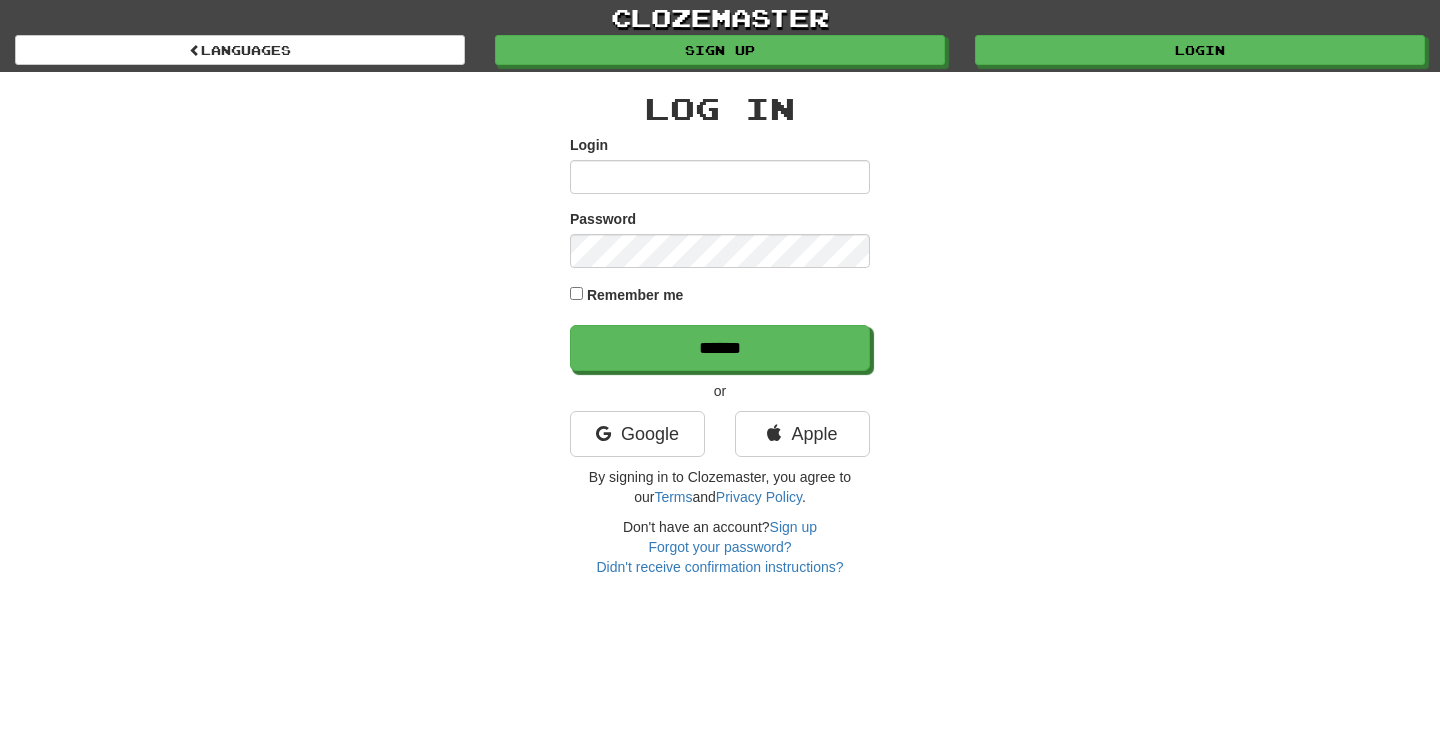 scroll, scrollTop: 0, scrollLeft: 0, axis: both 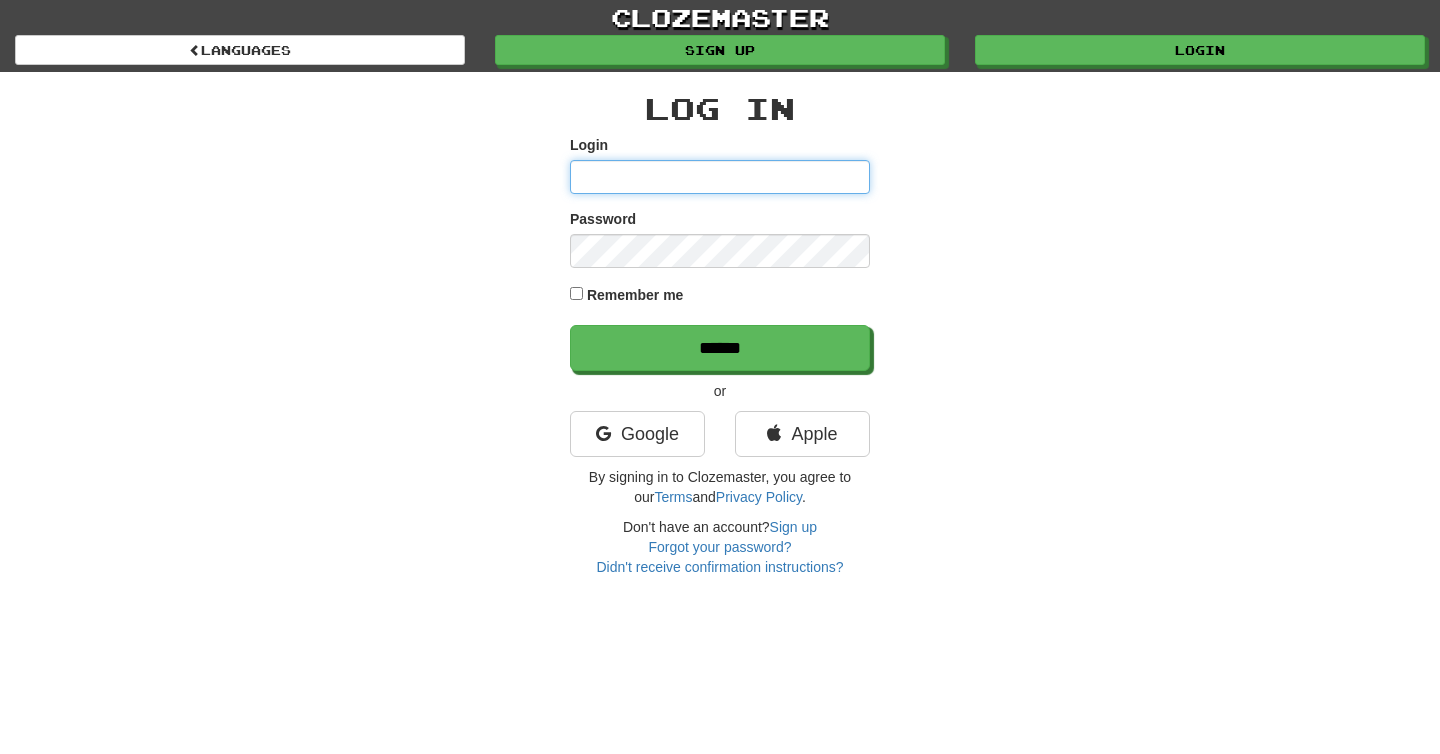 type on "*******" 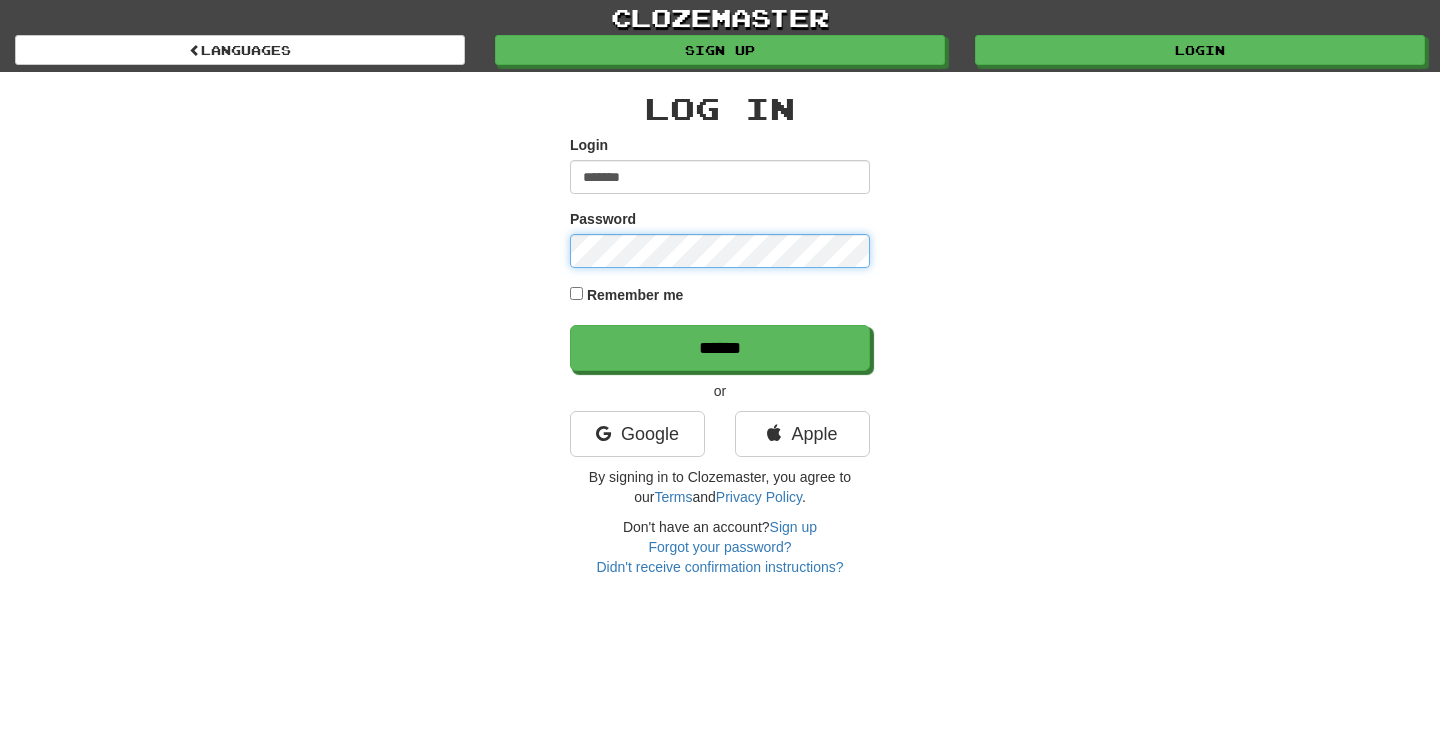 click on "******" at bounding box center [720, 348] 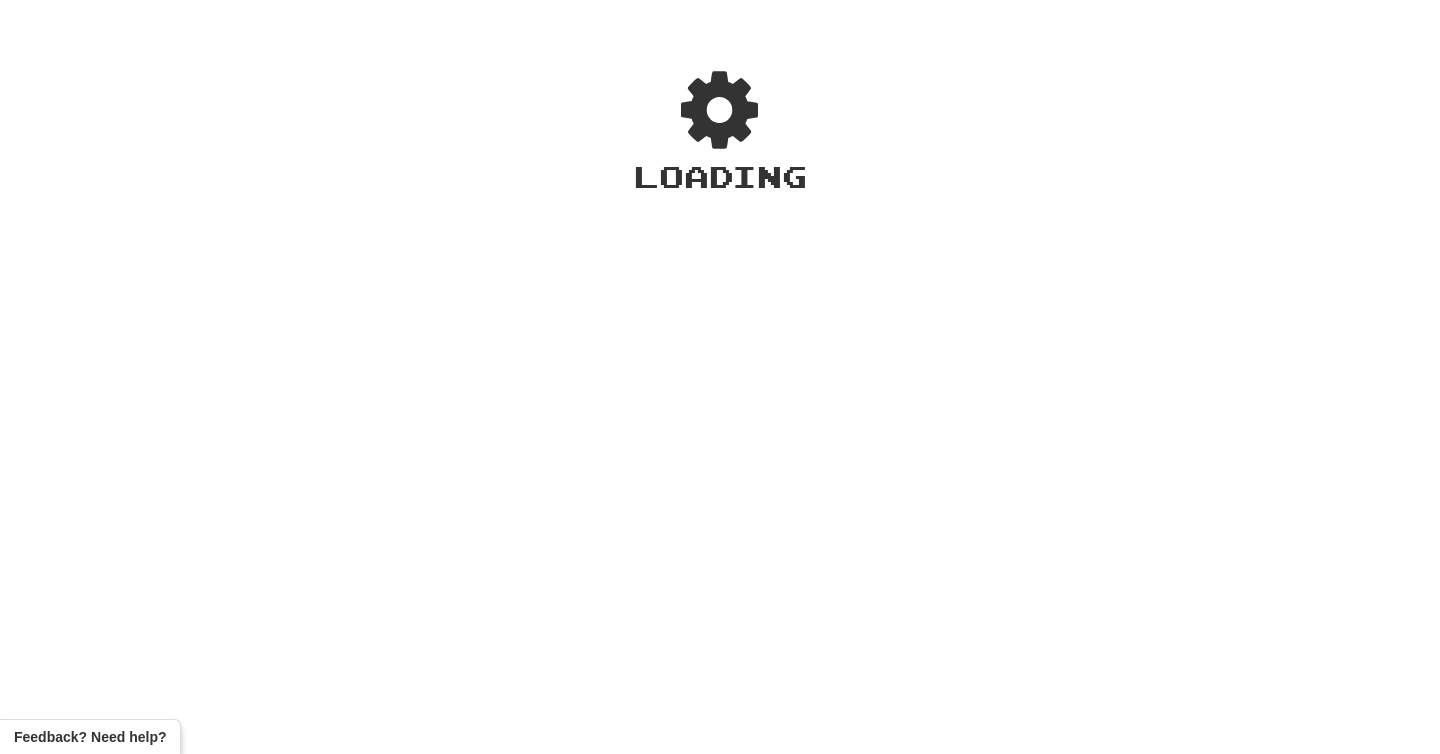 scroll, scrollTop: 0, scrollLeft: 0, axis: both 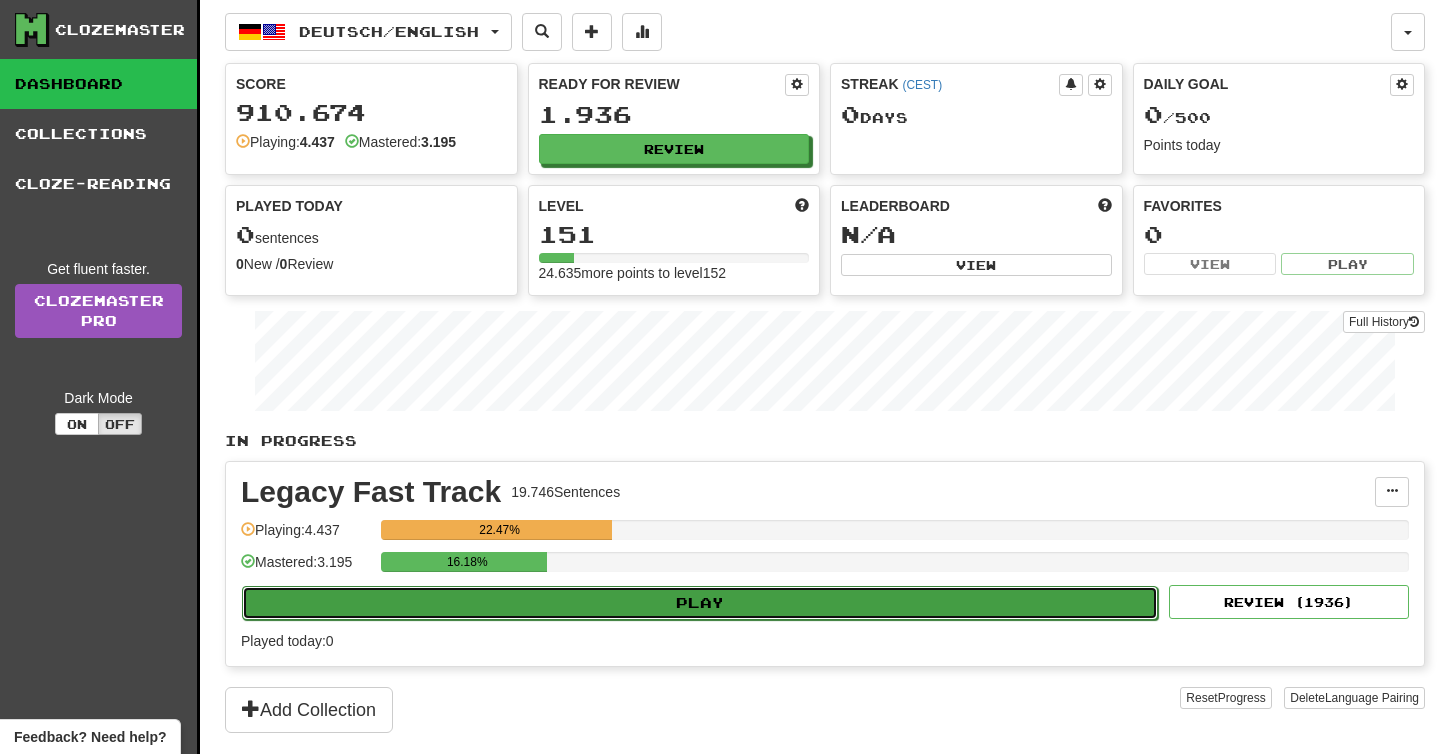 click on "Play" at bounding box center [700, 603] 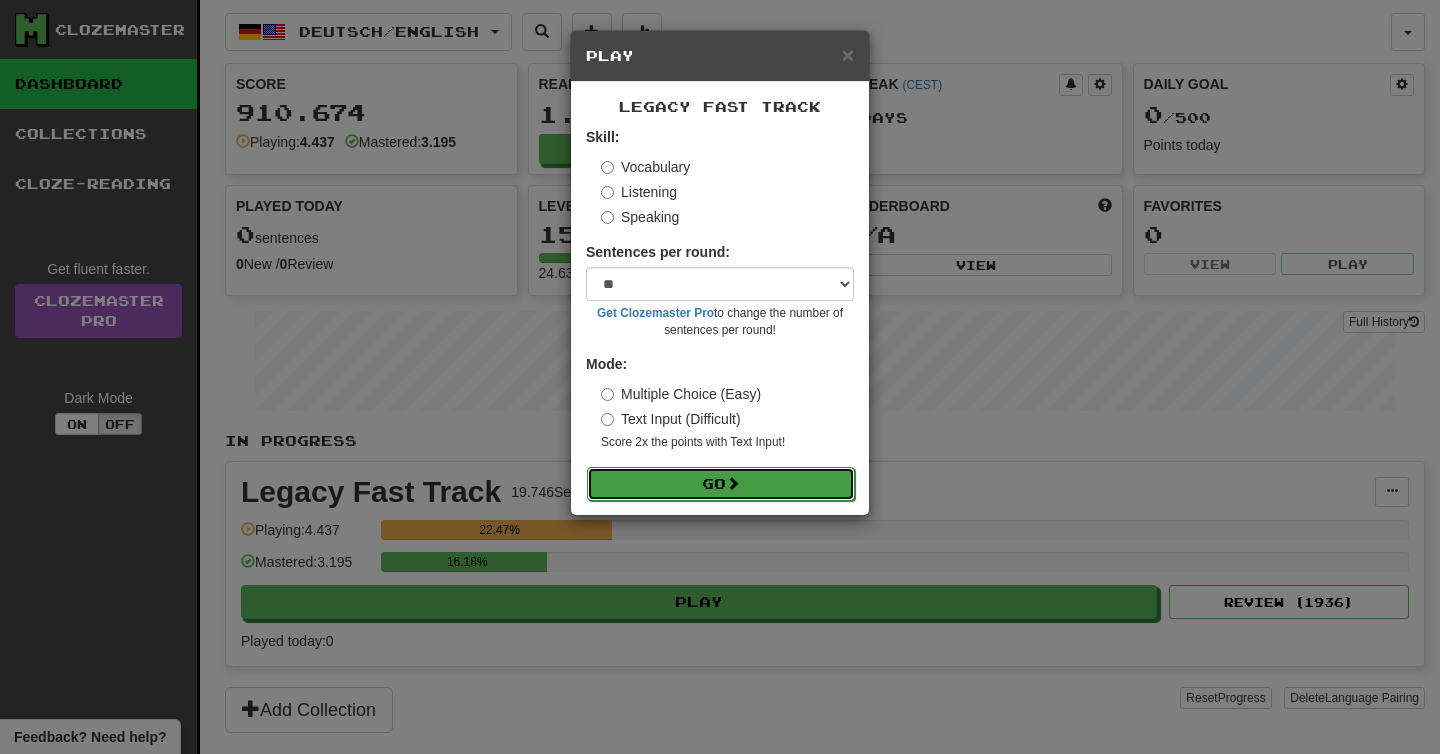 click on "Go" at bounding box center (721, 484) 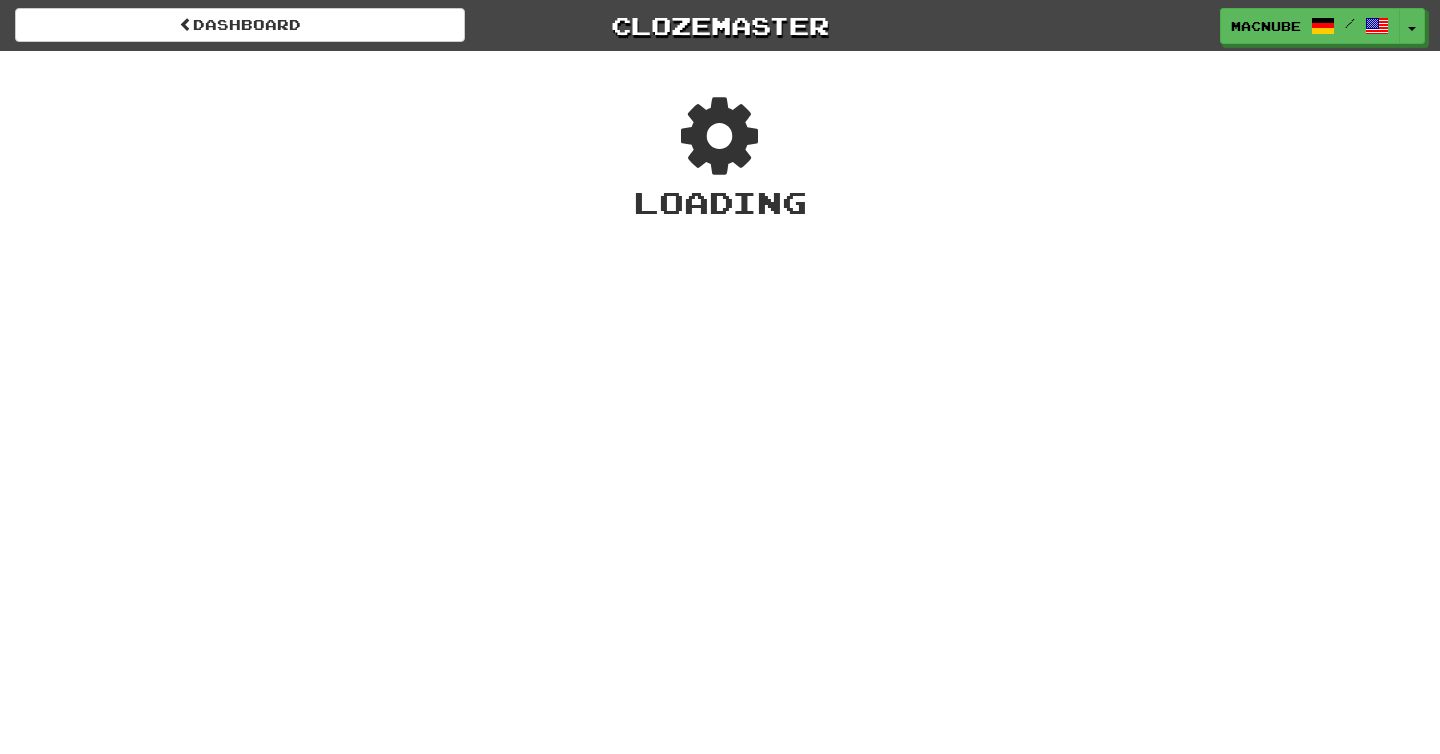 scroll, scrollTop: 0, scrollLeft: 0, axis: both 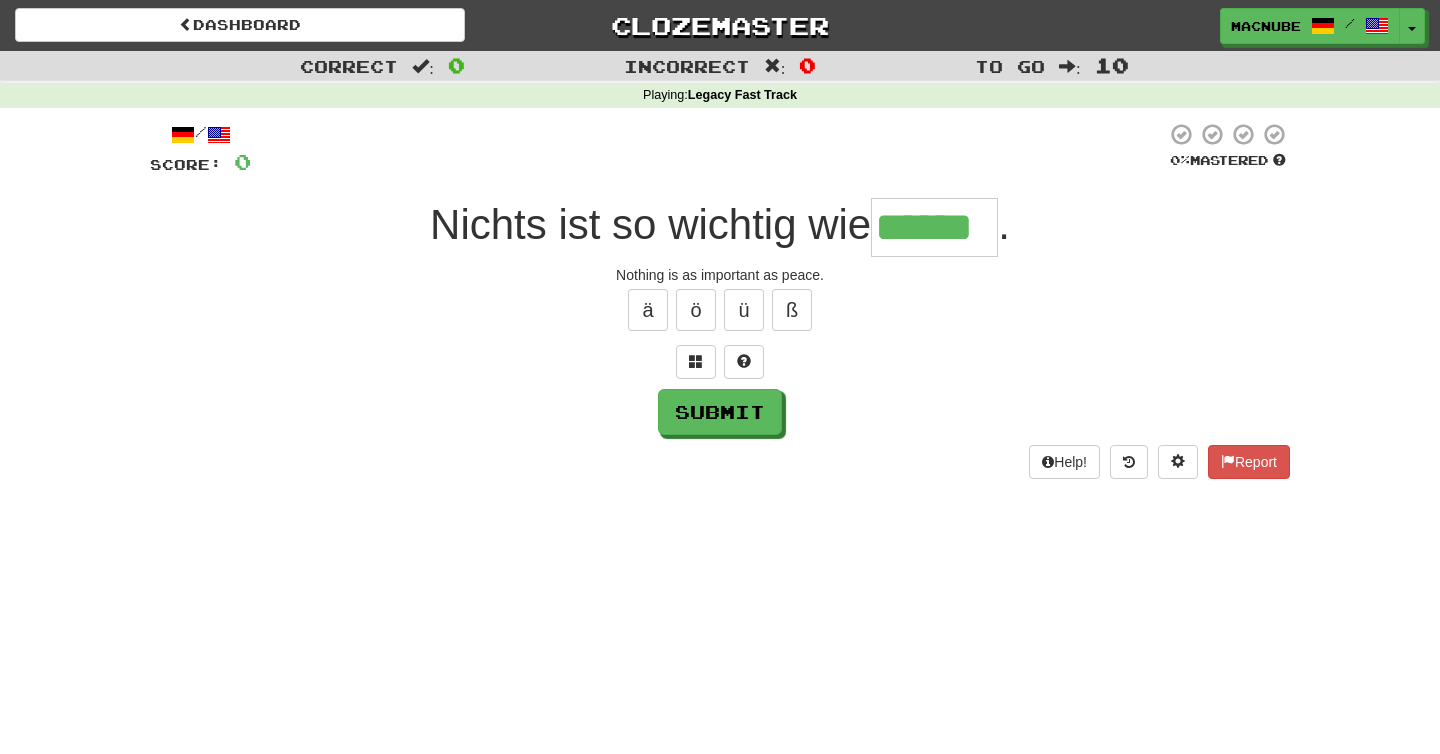 type on "******" 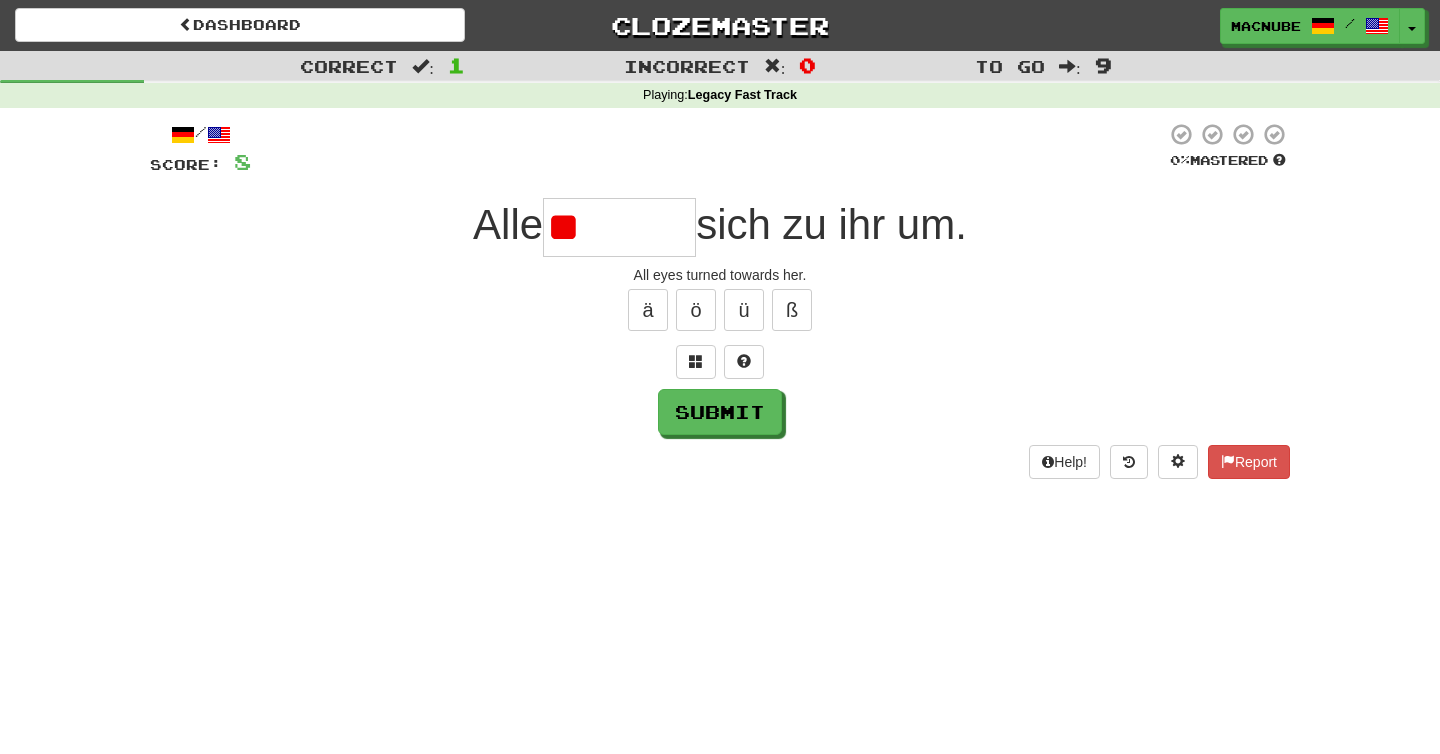 type on "*" 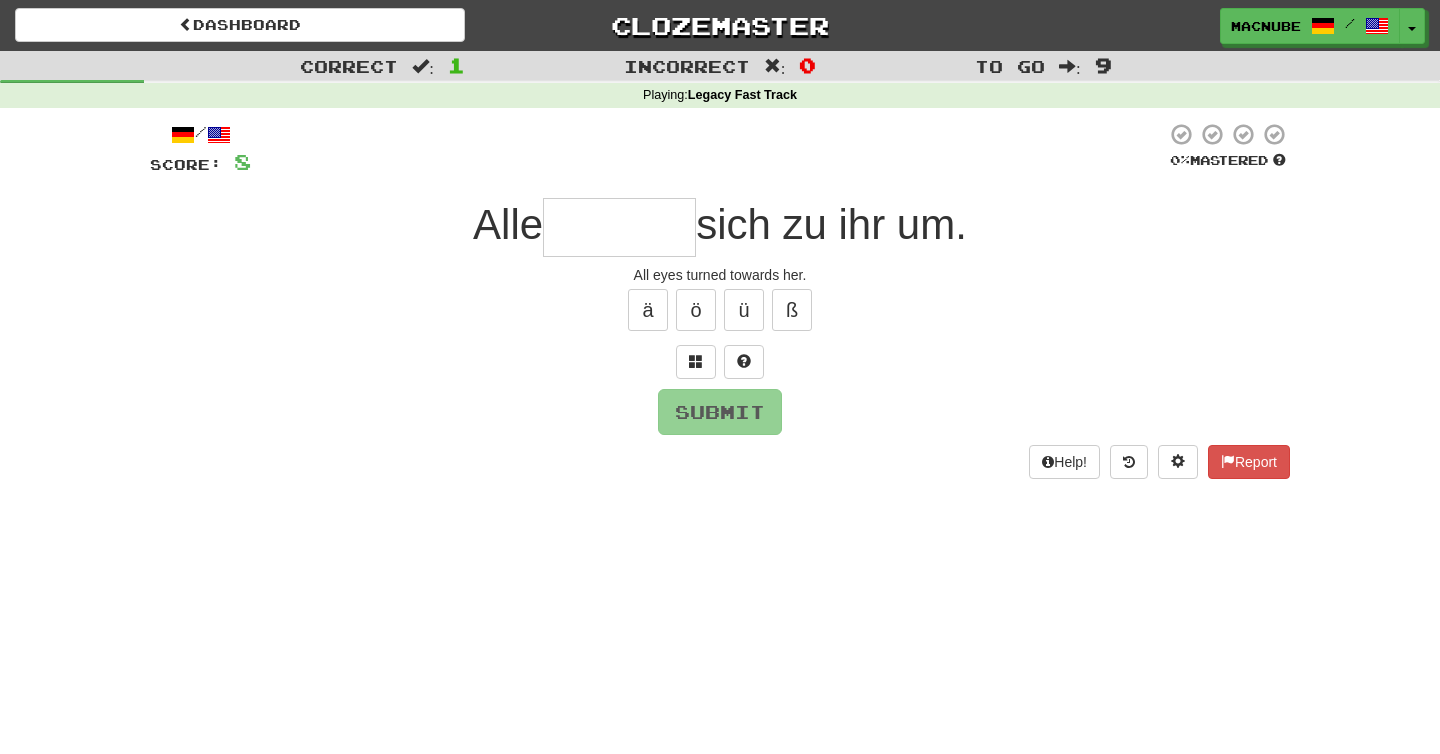 type on "*" 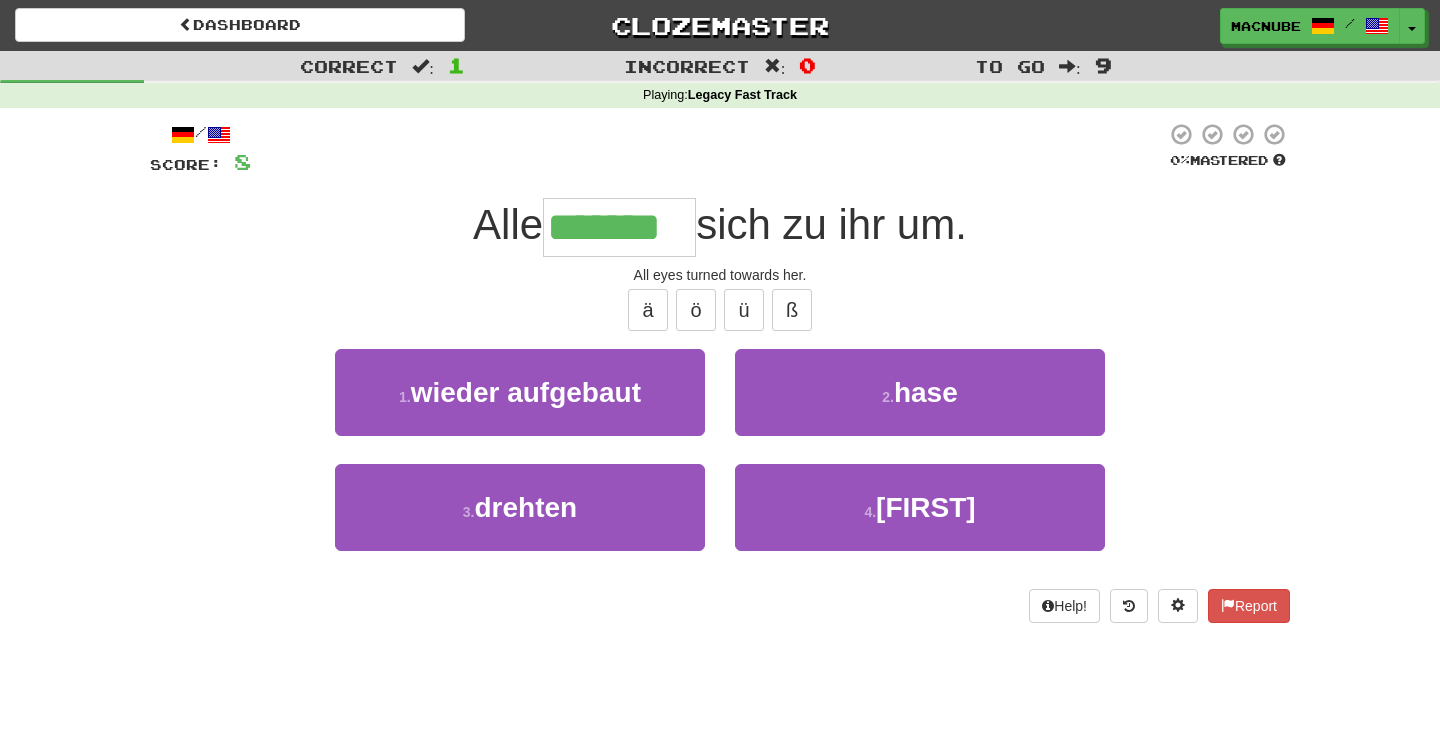 type on "*******" 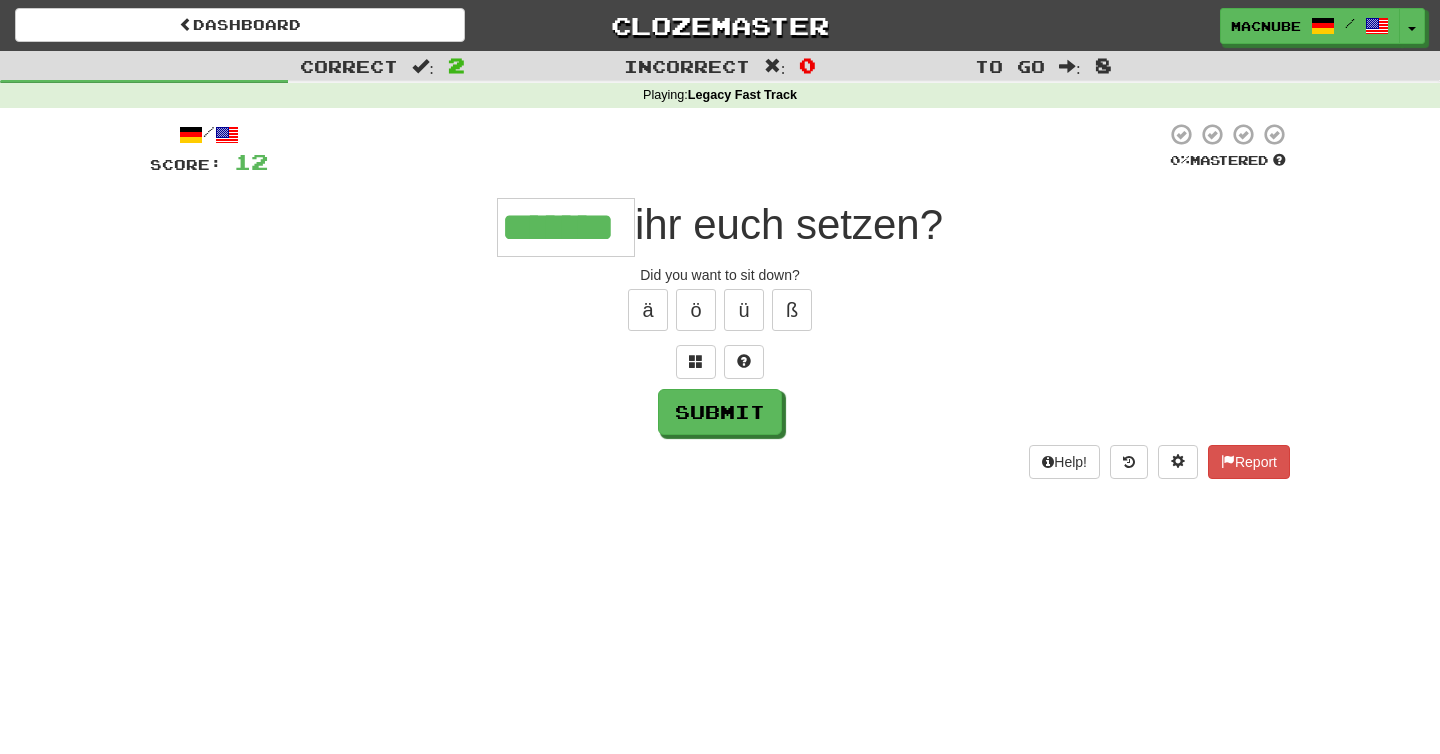 type on "*******" 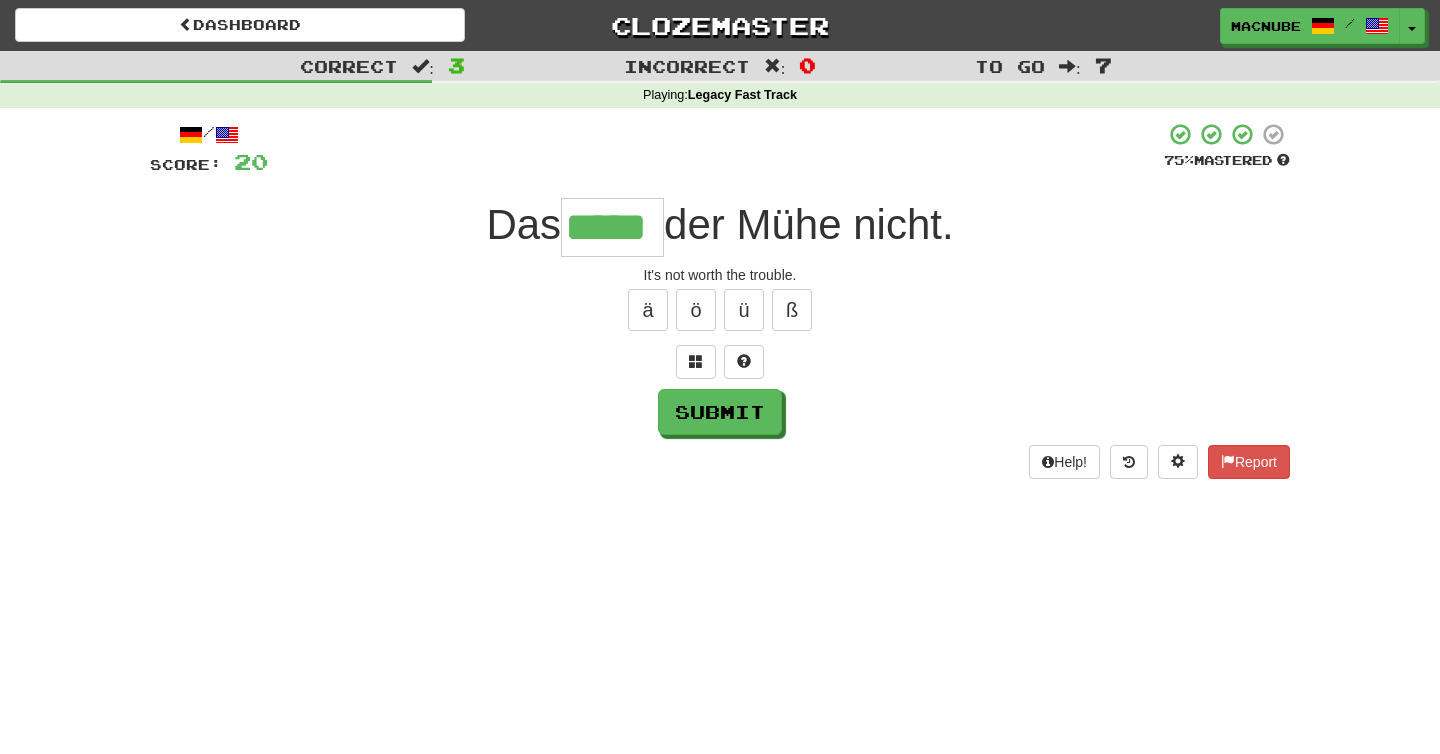 type on "*****" 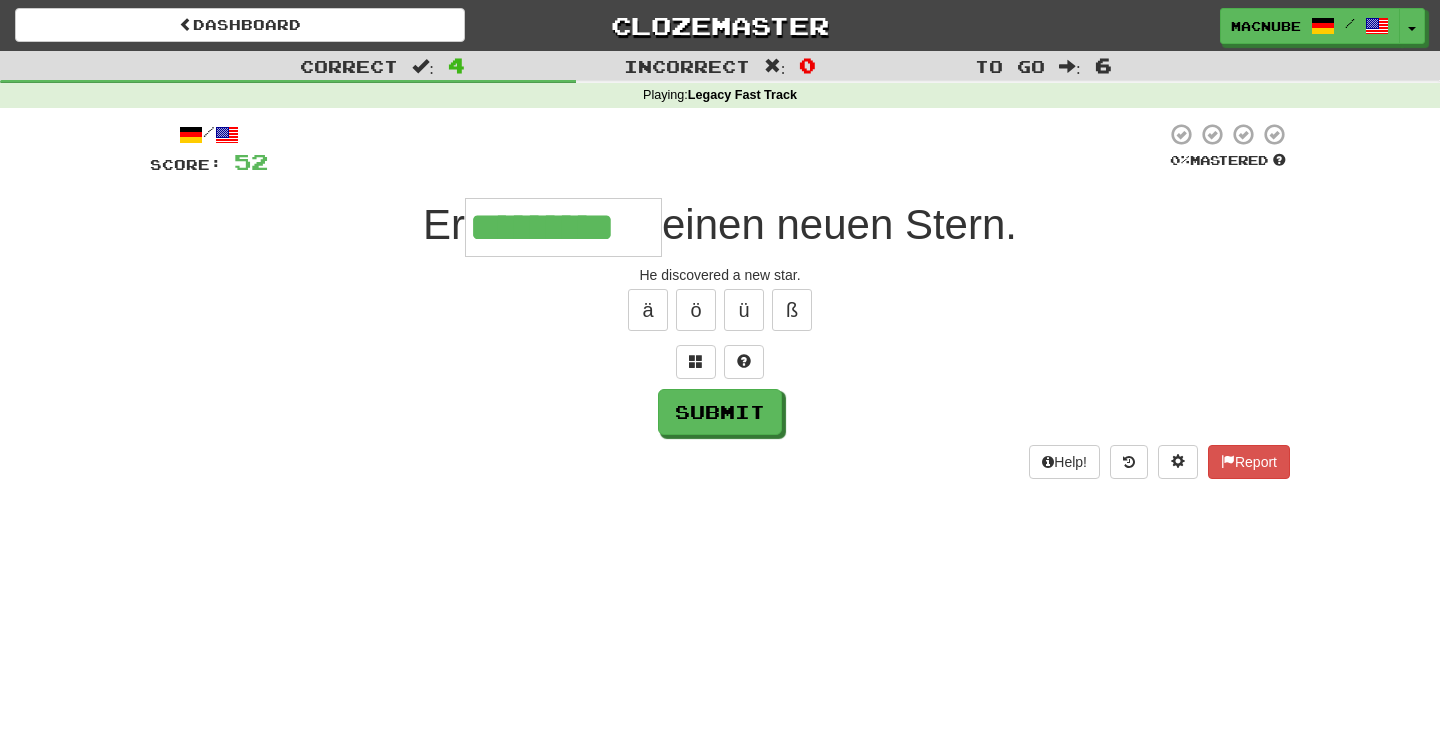 type on "*********" 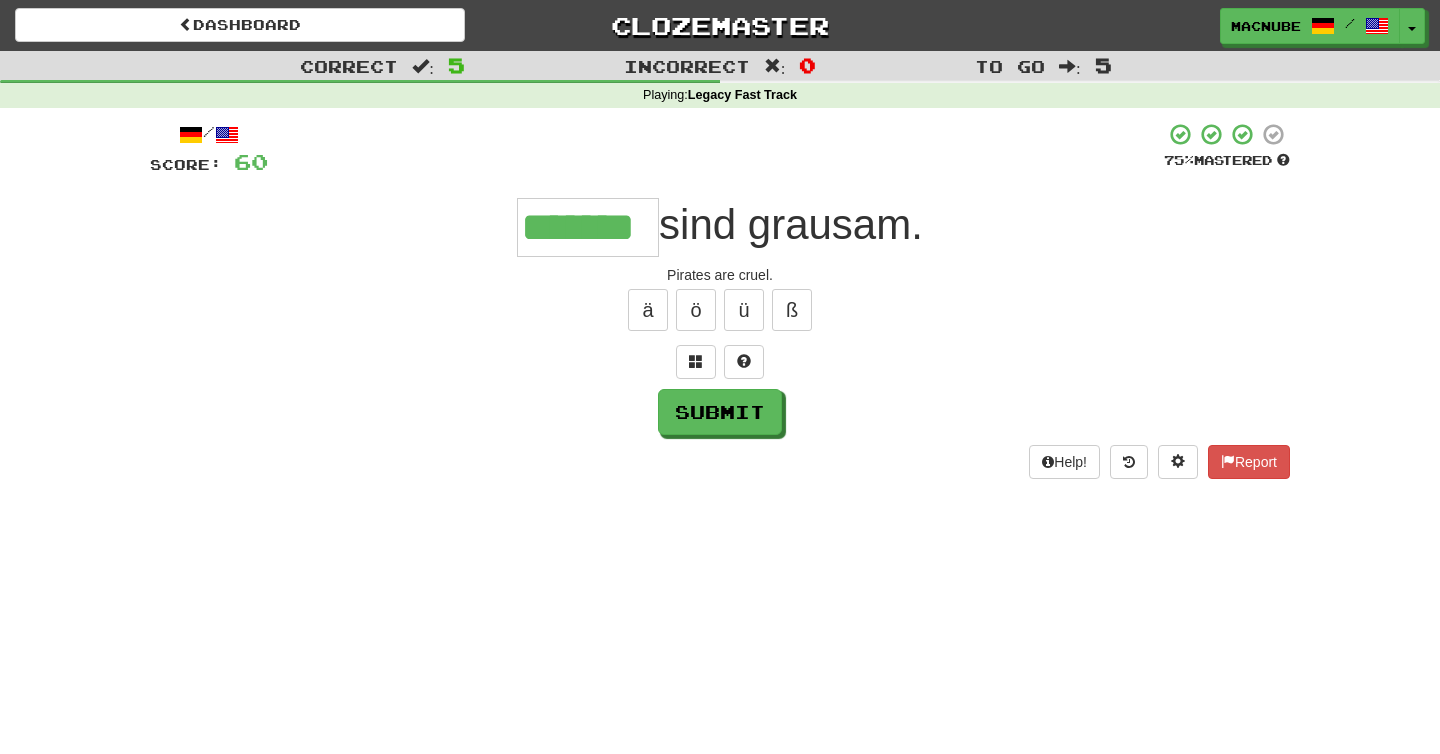 type on "*******" 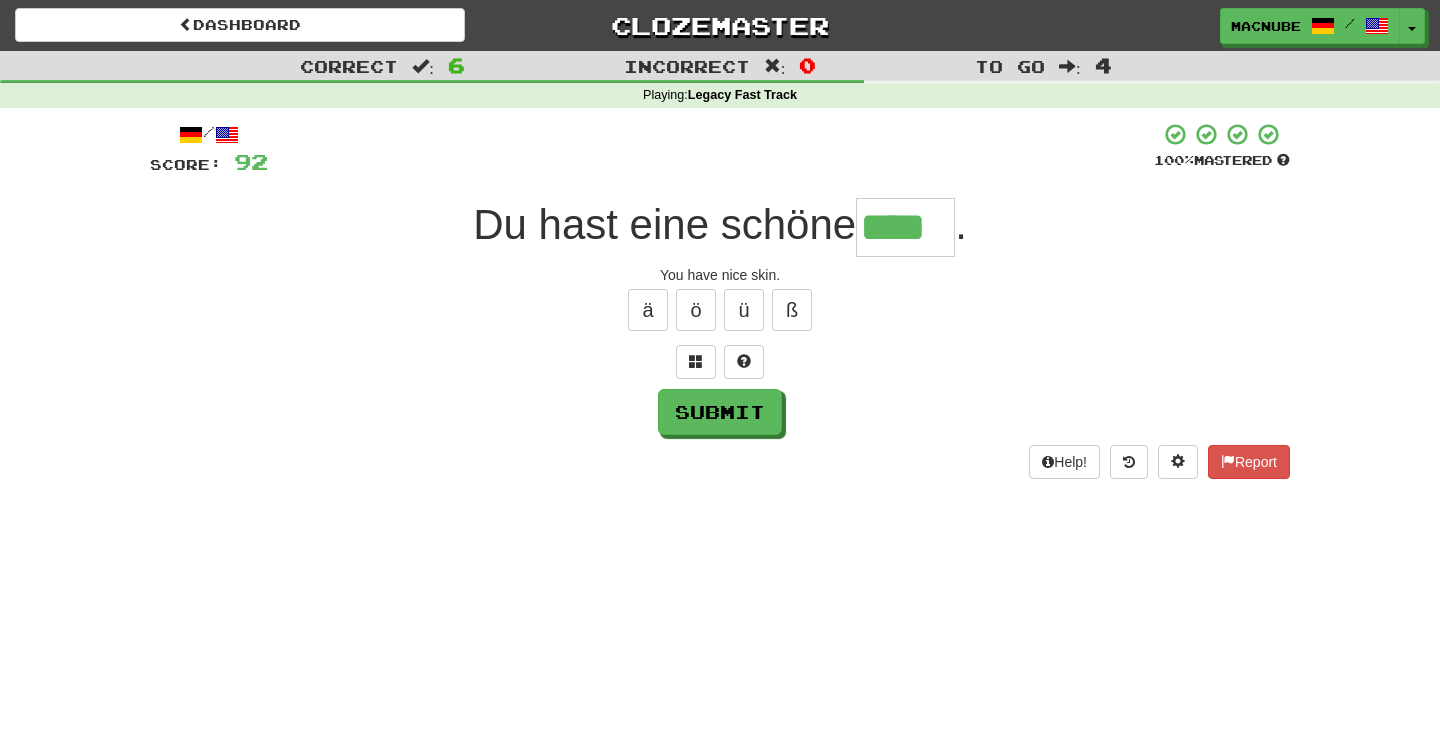 type on "****" 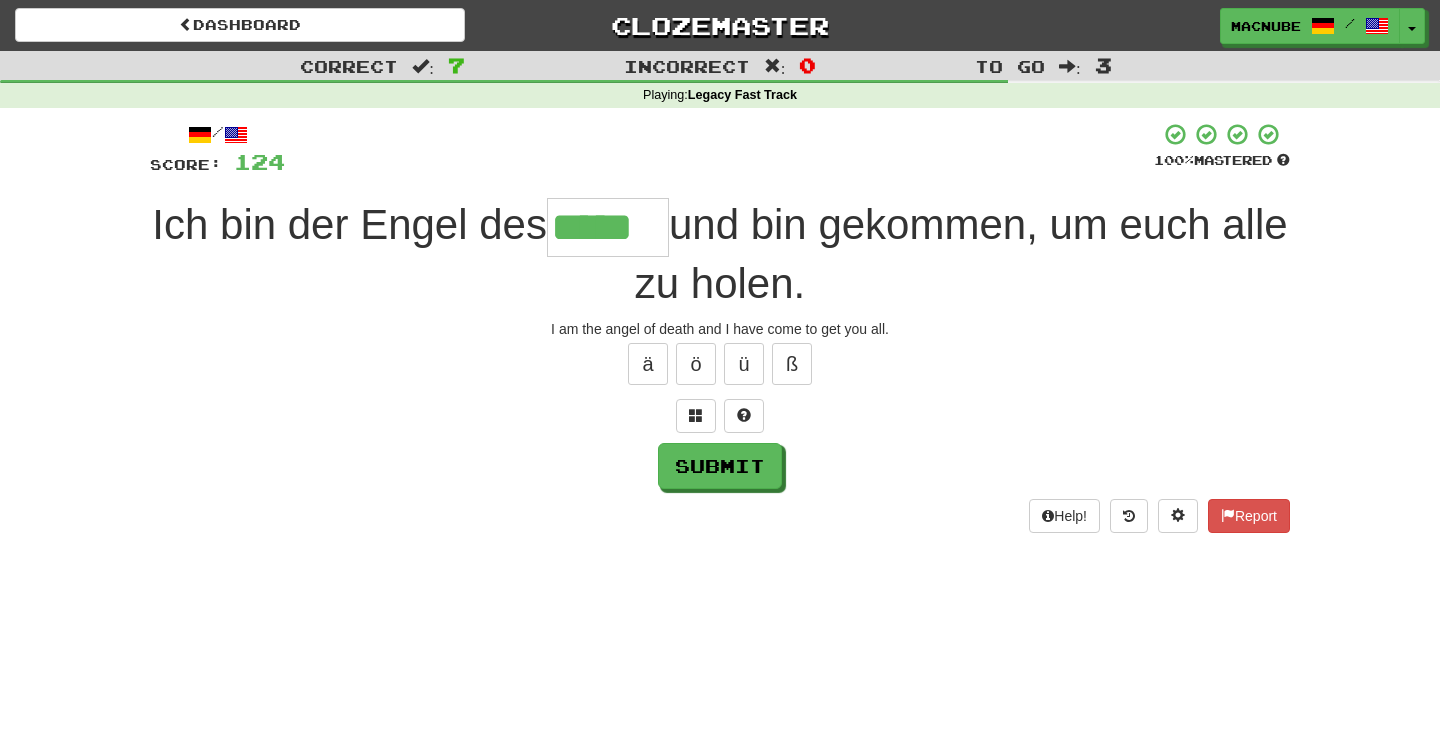 type on "*****" 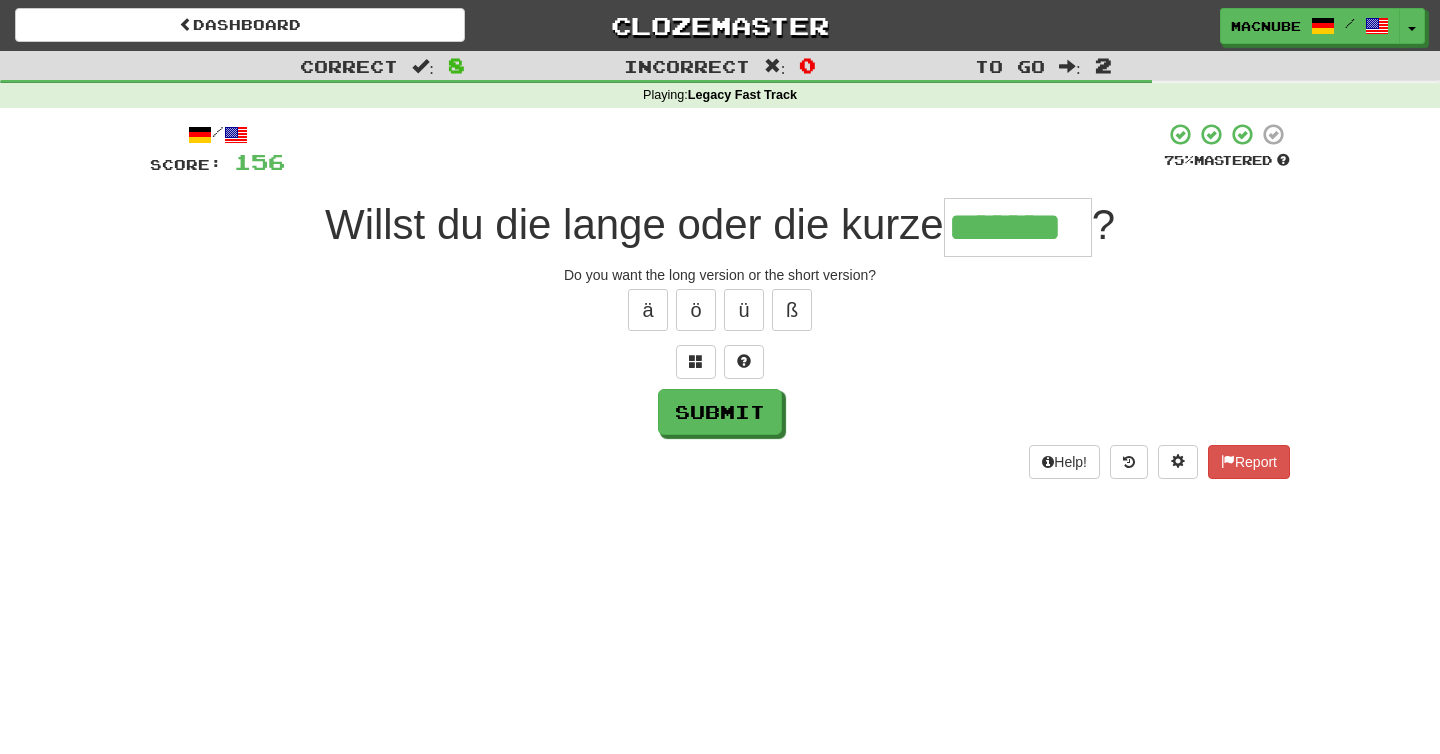 type on "*******" 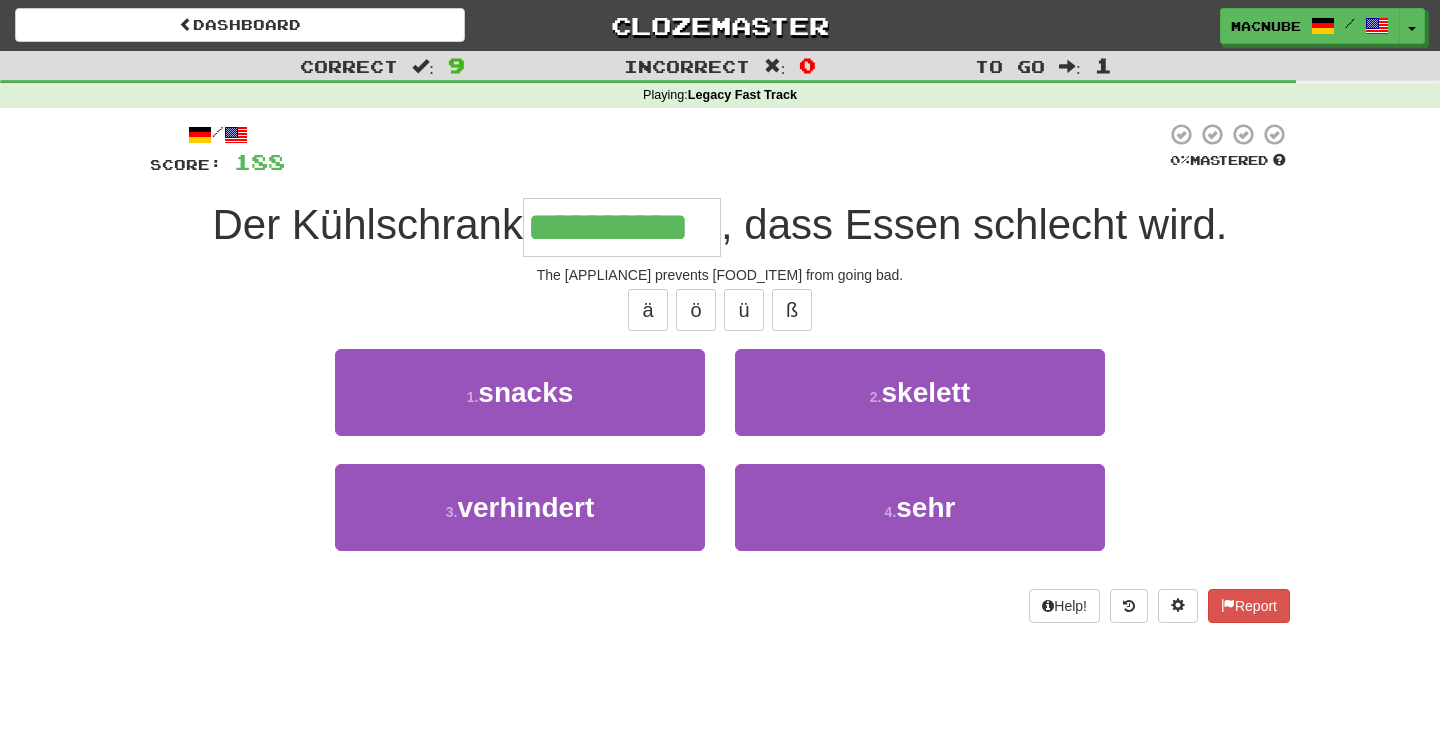 type on "**********" 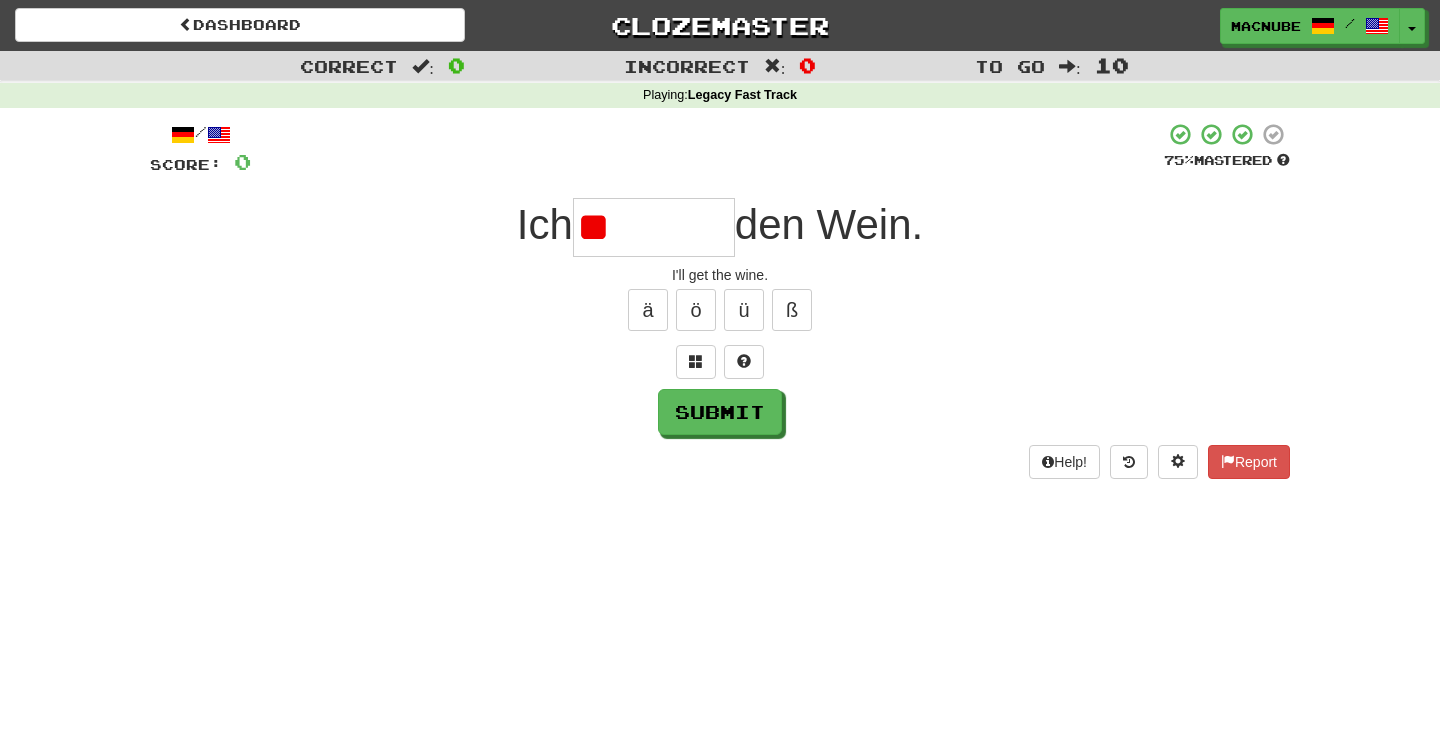 type on "*" 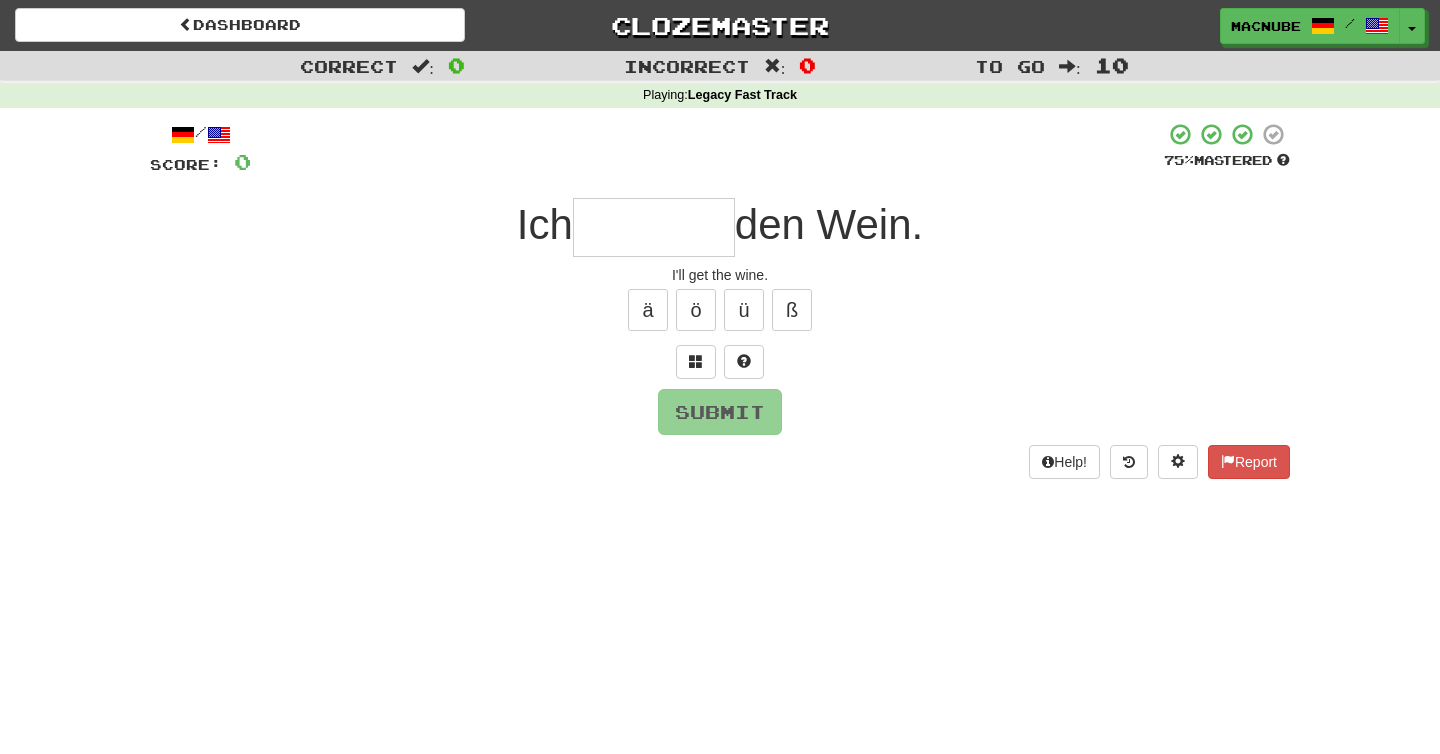 type on "*" 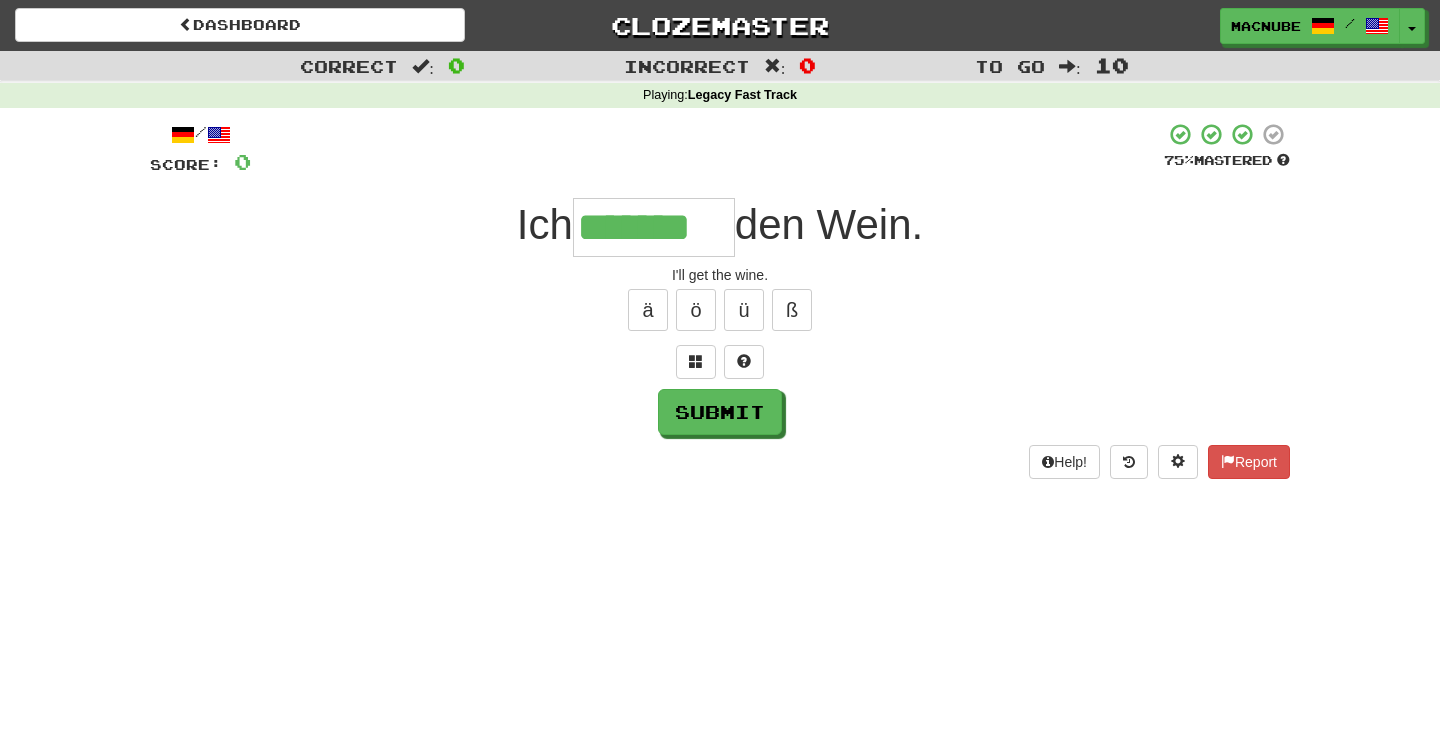 type on "*******" 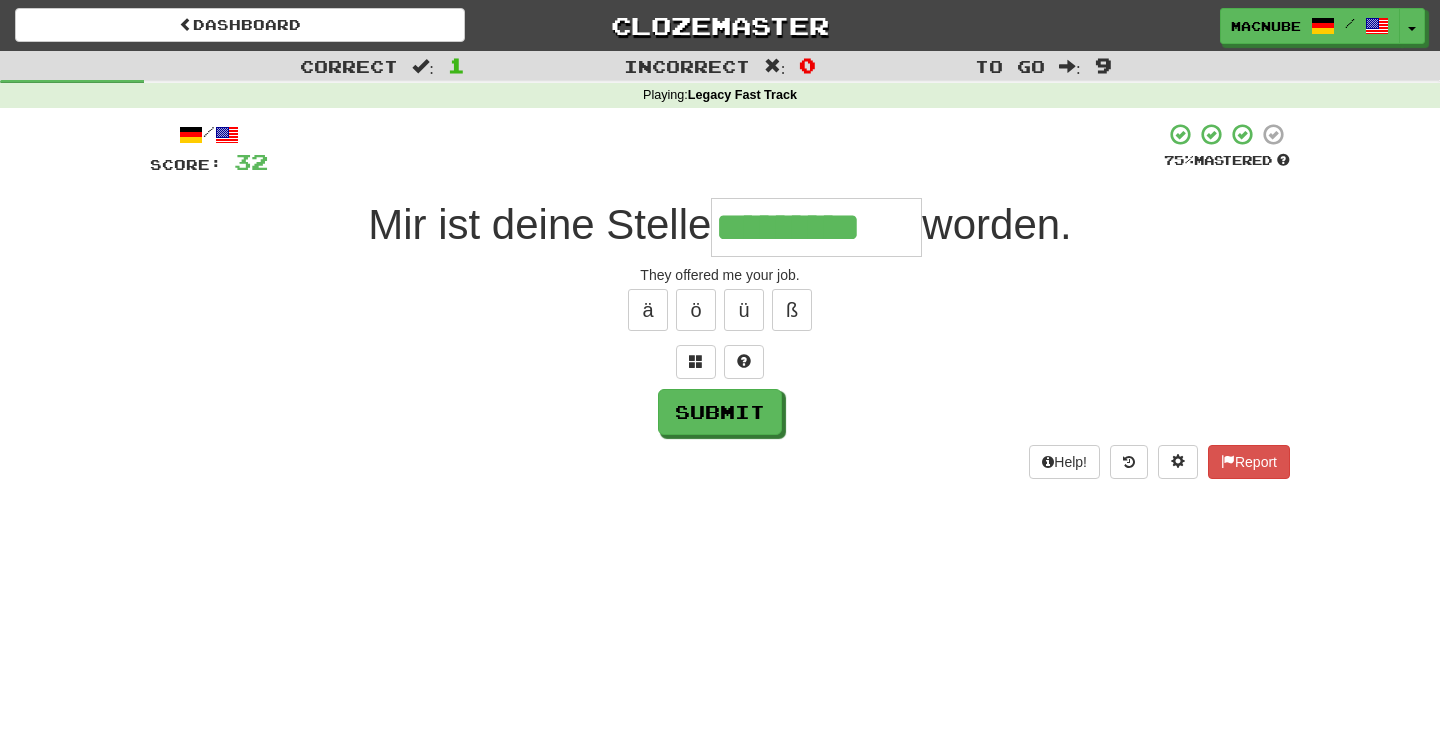 type on "*********" 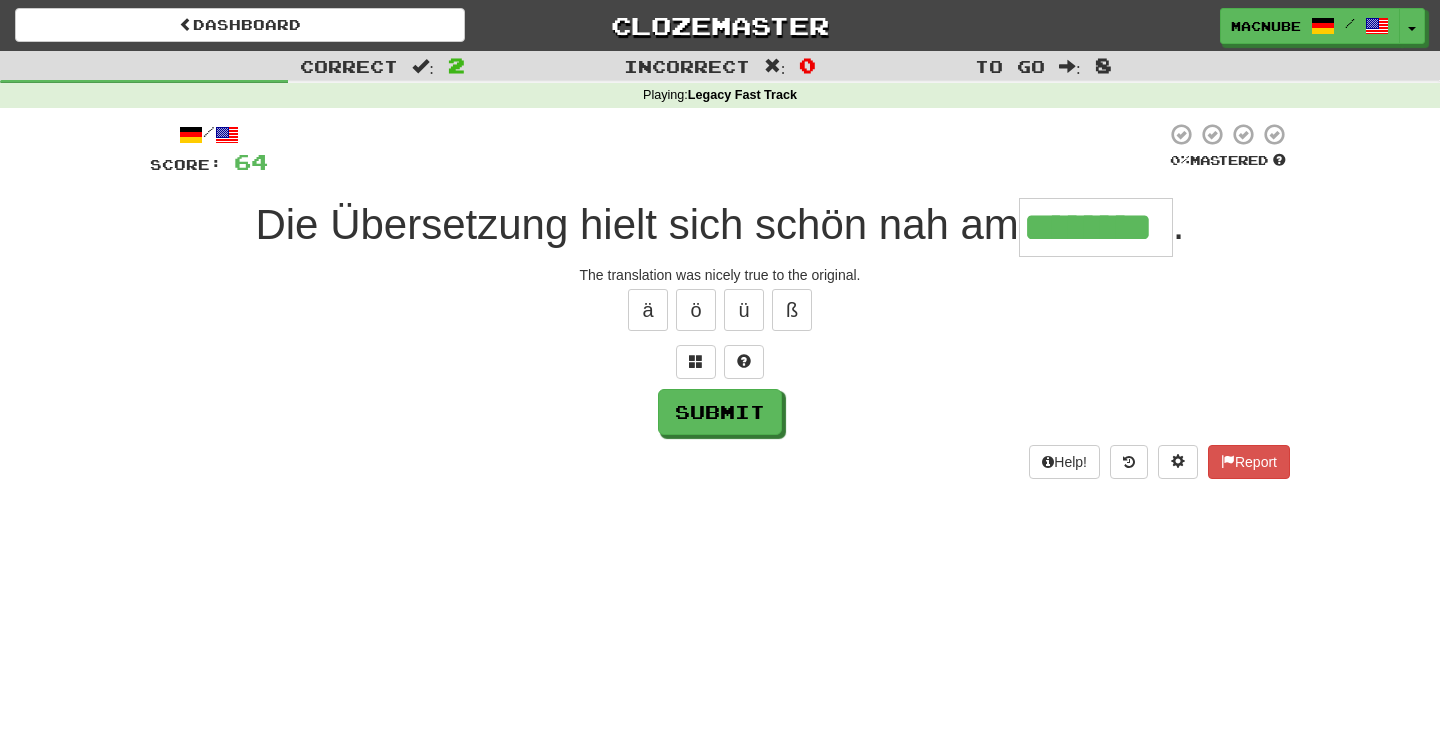 type on "********" 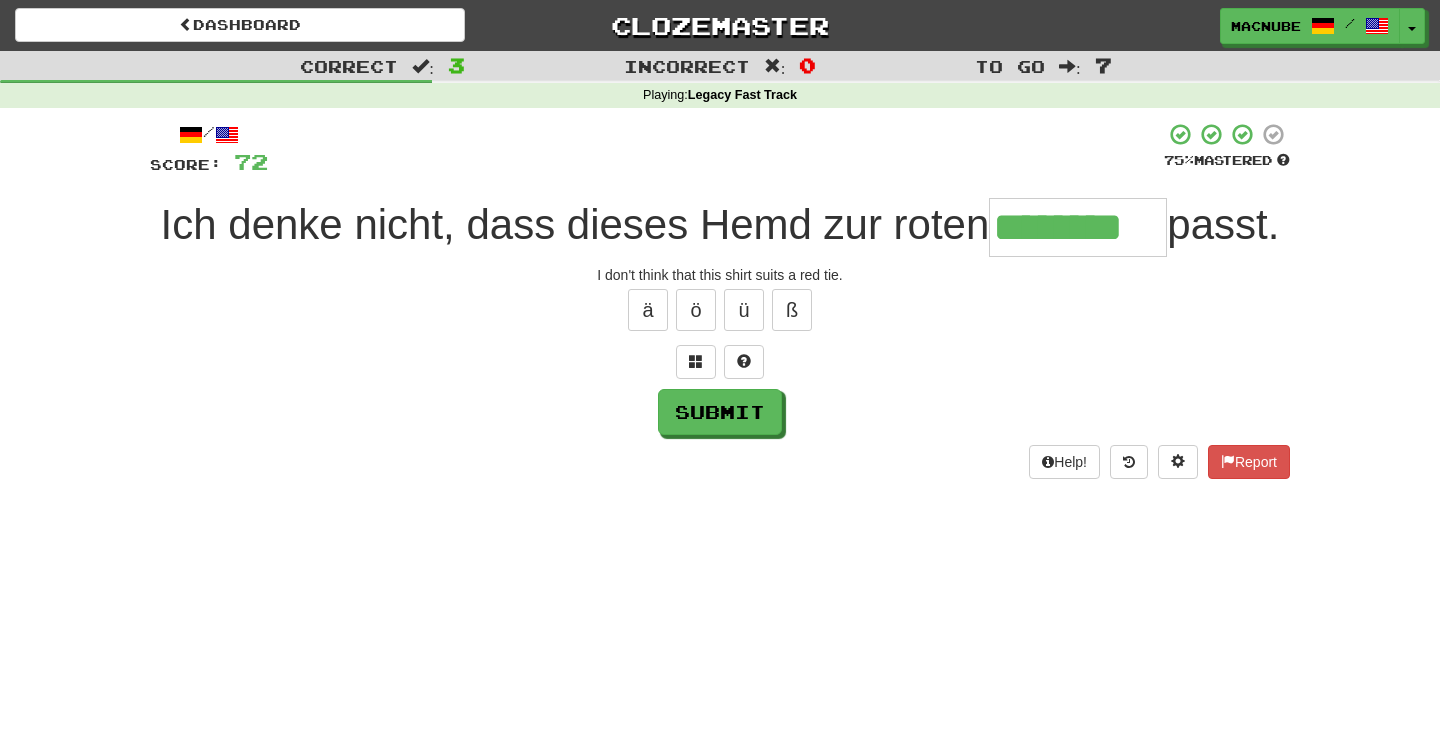 type on "********" 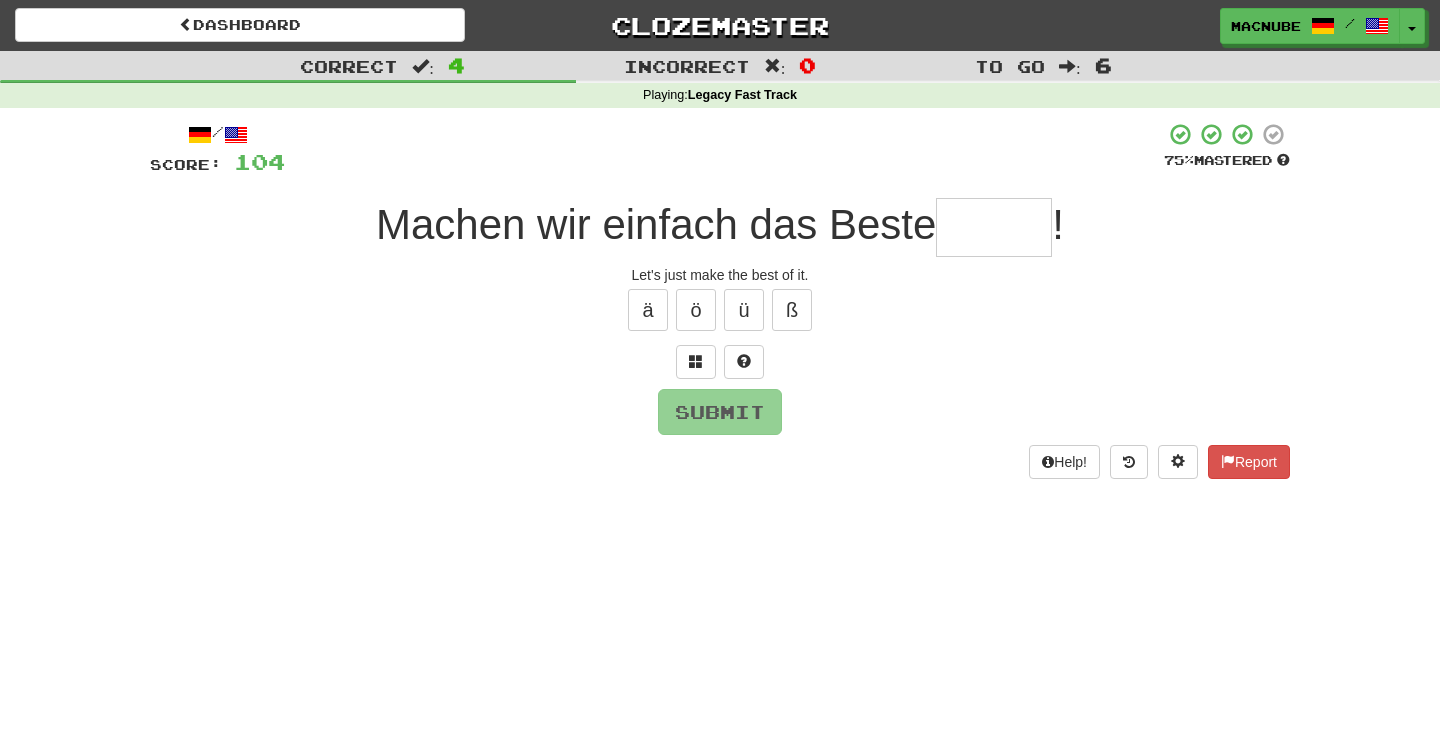 click at bounding box center [994, 227] 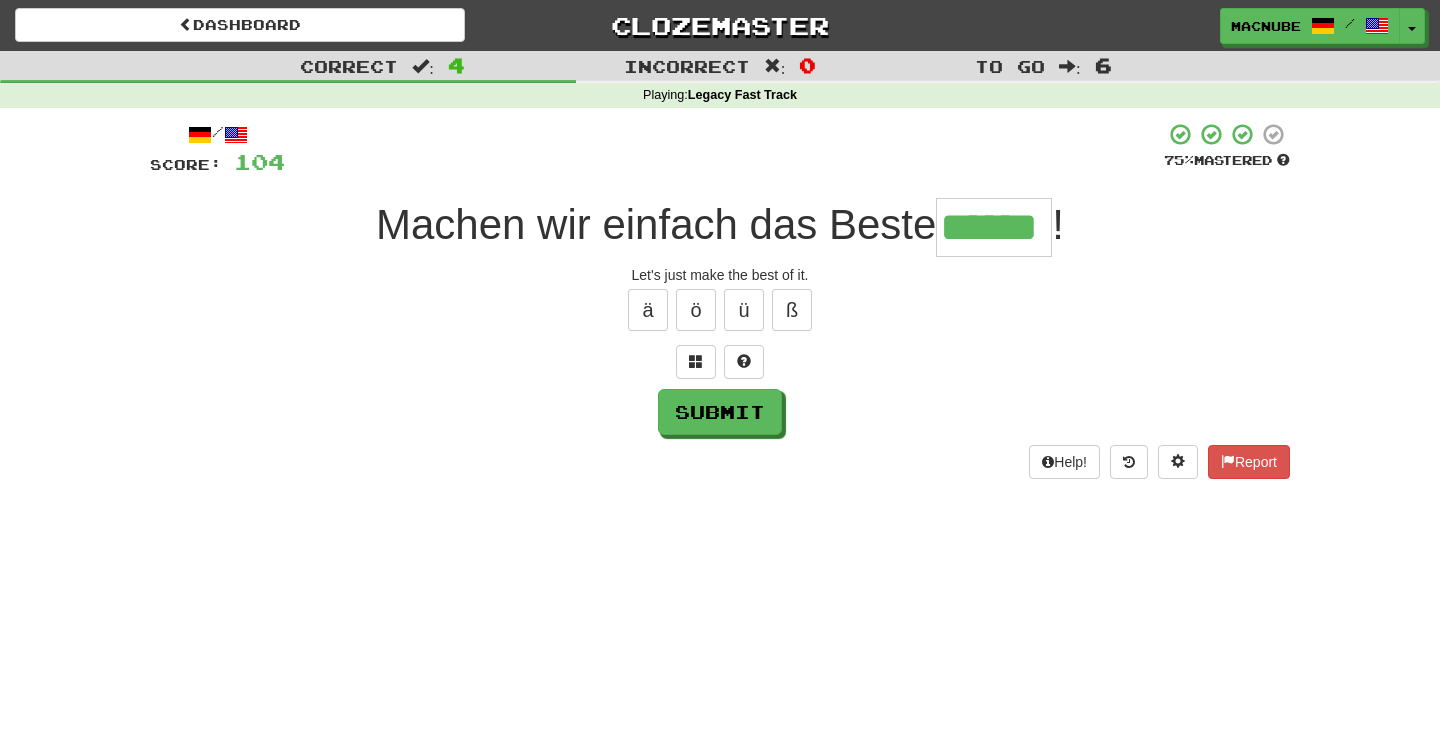 scroll, scrollTop: 0, scrollLeft: 20, axis: horizontal 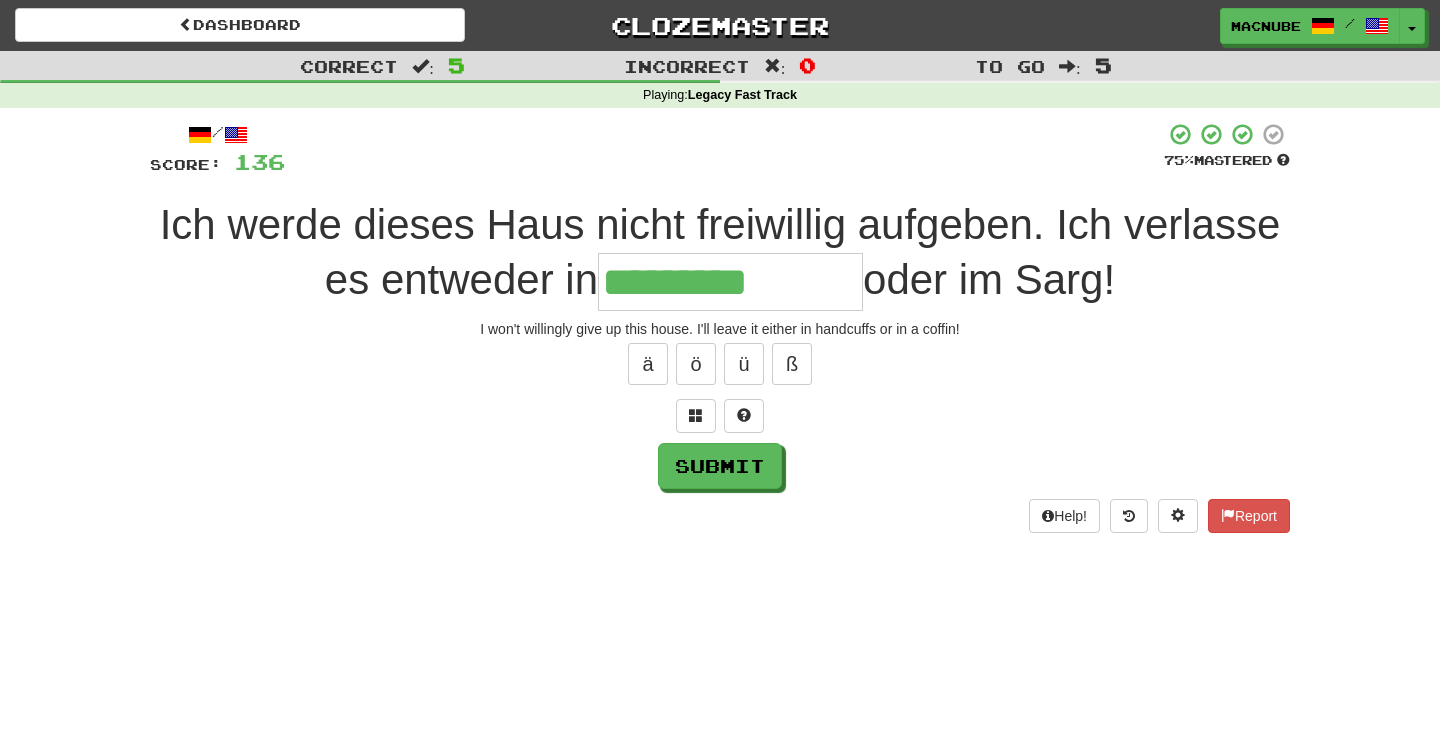 type on "**********" 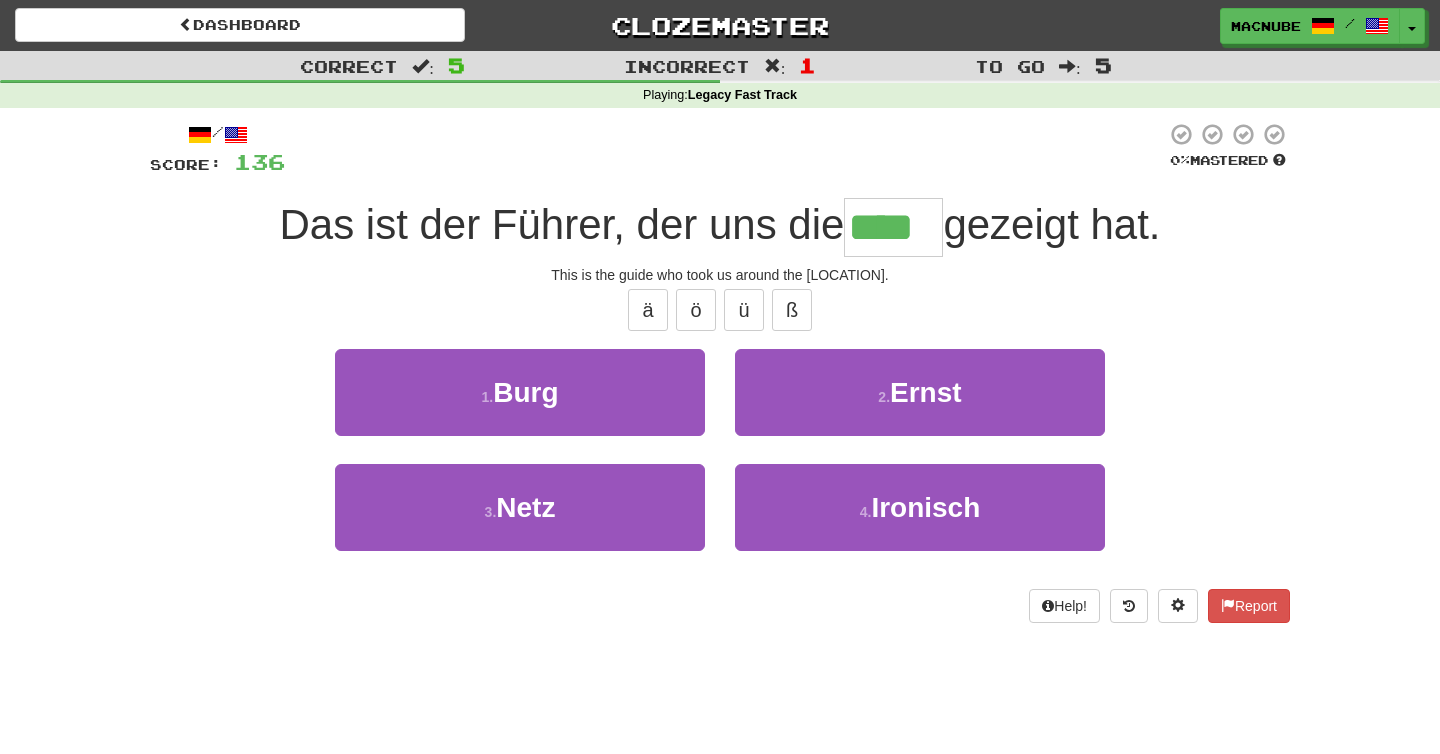 type on "****" 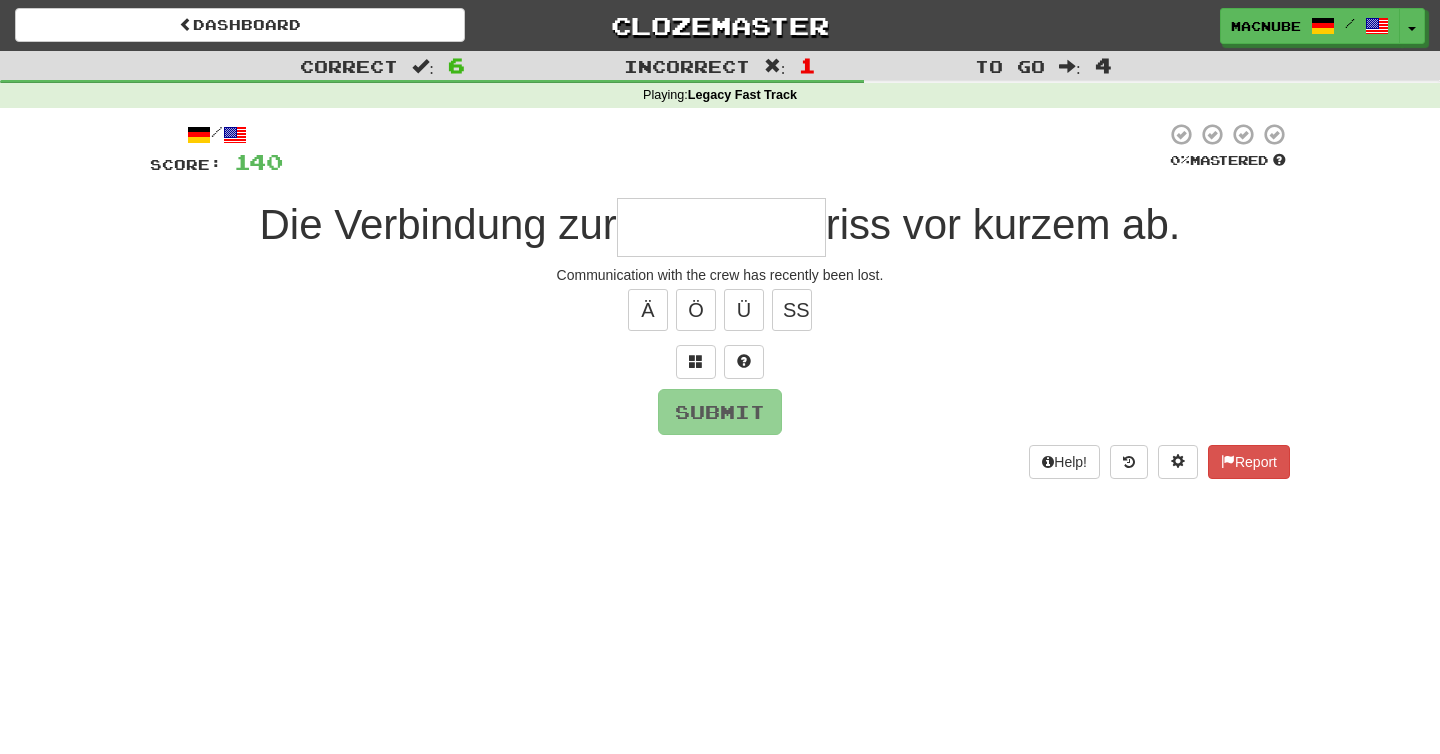 type on "*" 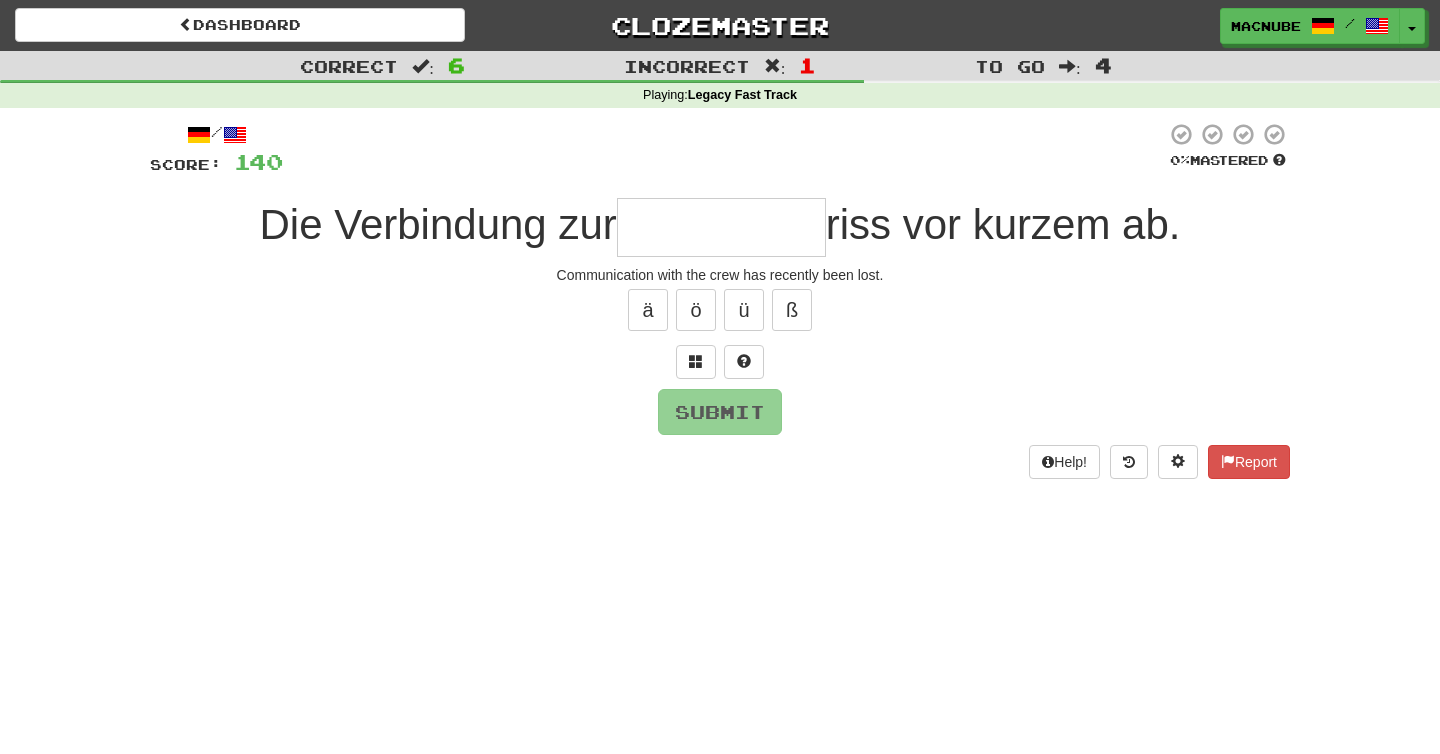 type on "*" 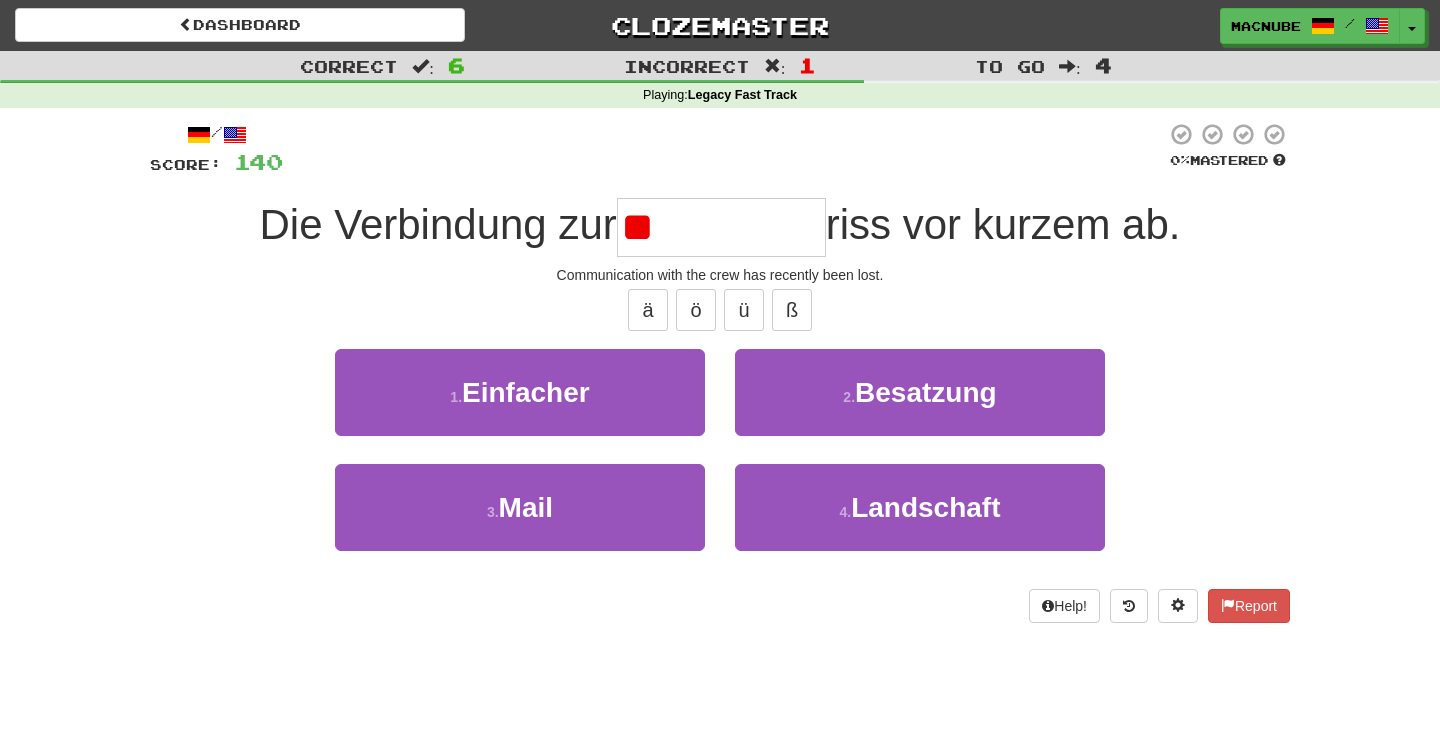 type on "*" 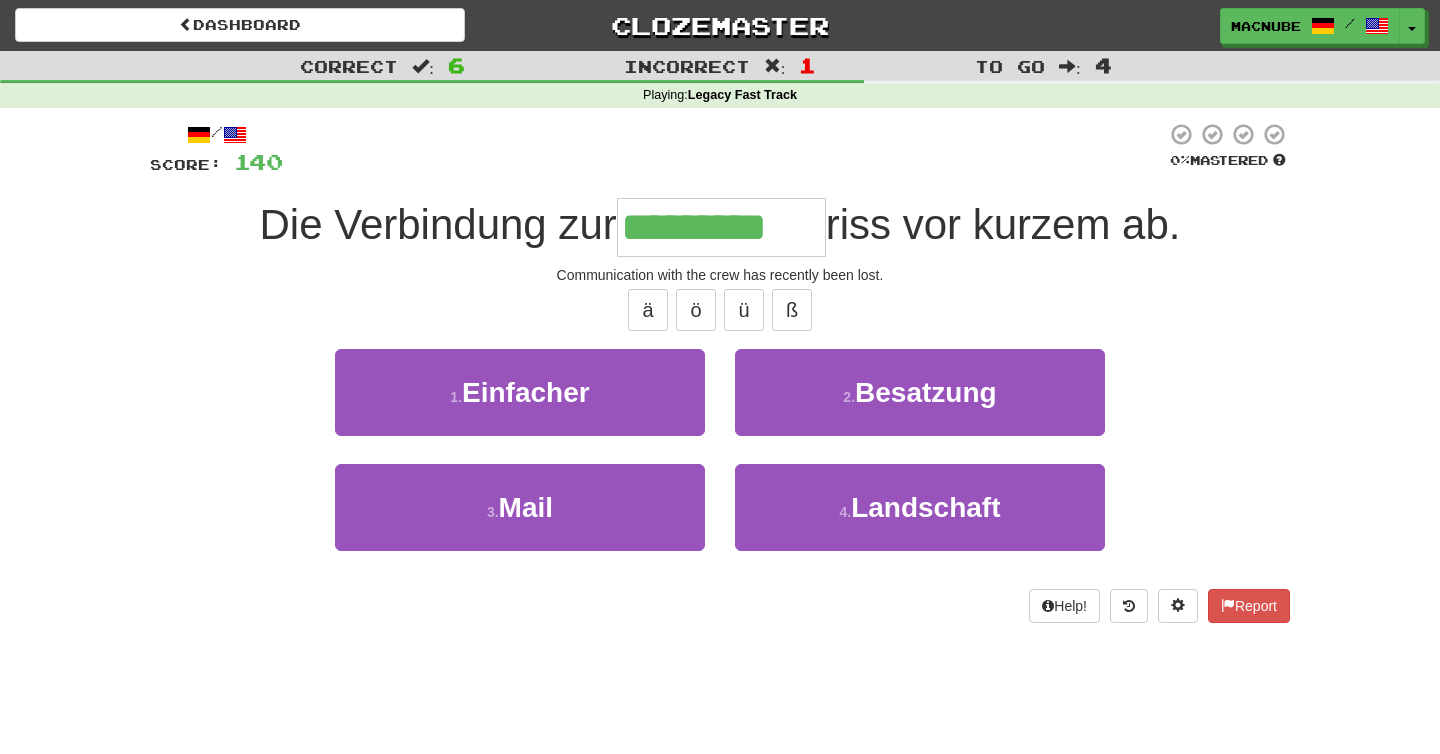 type on "*********" 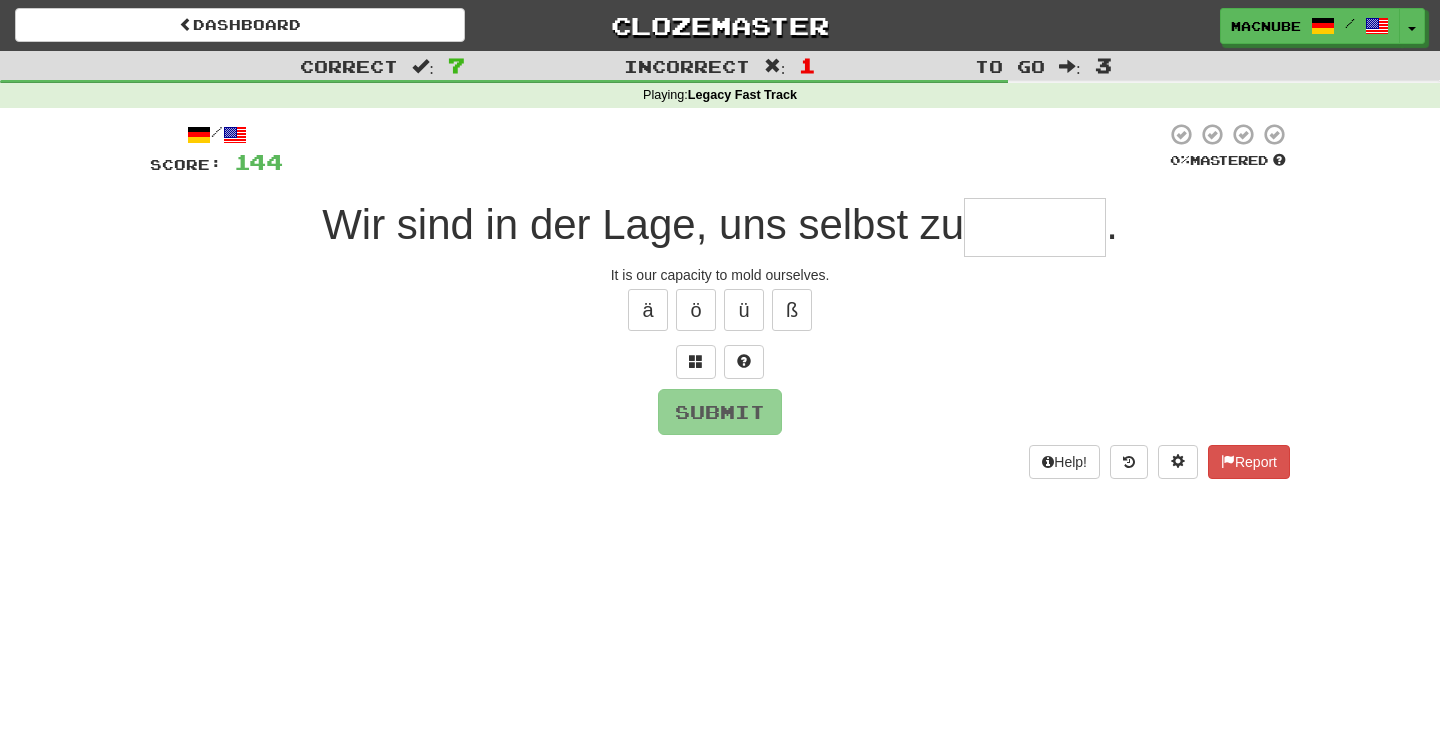 type on "*" 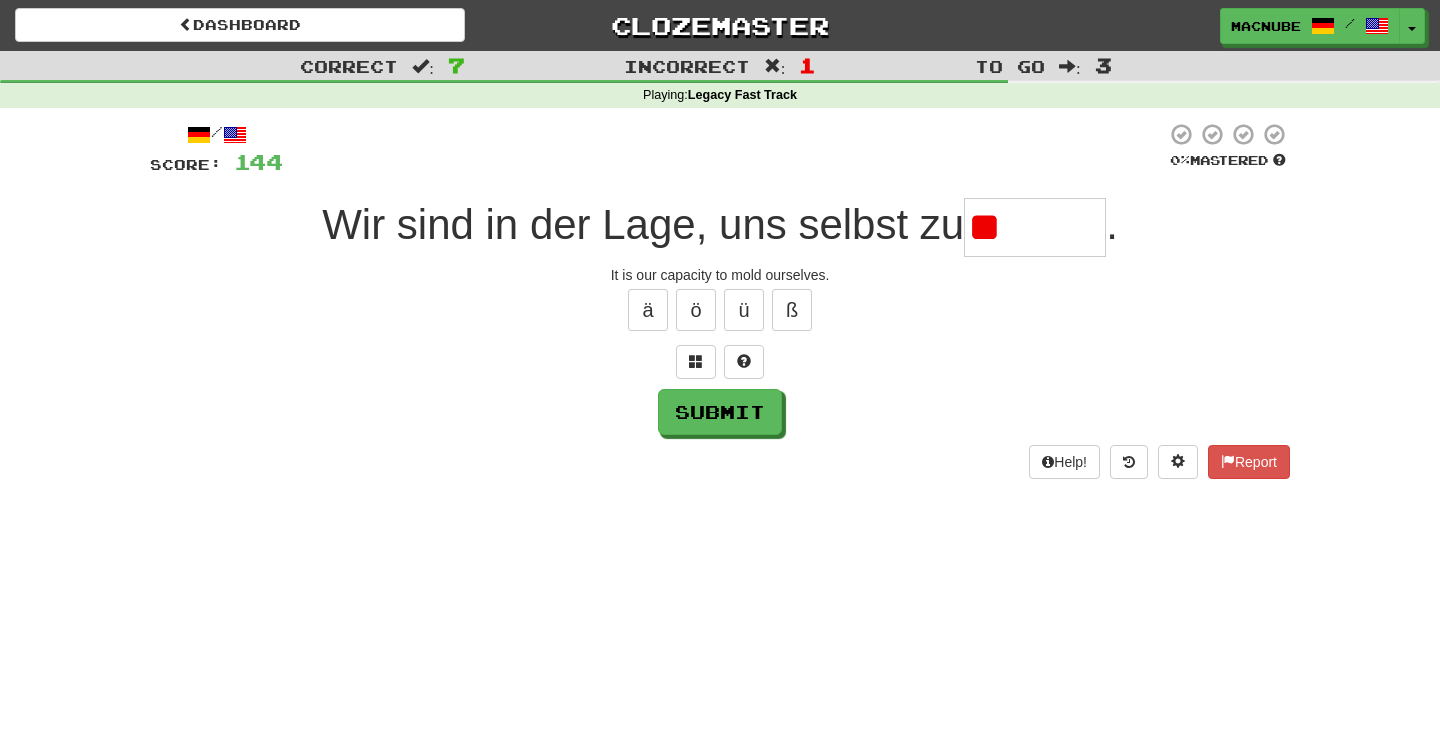 type on "*" 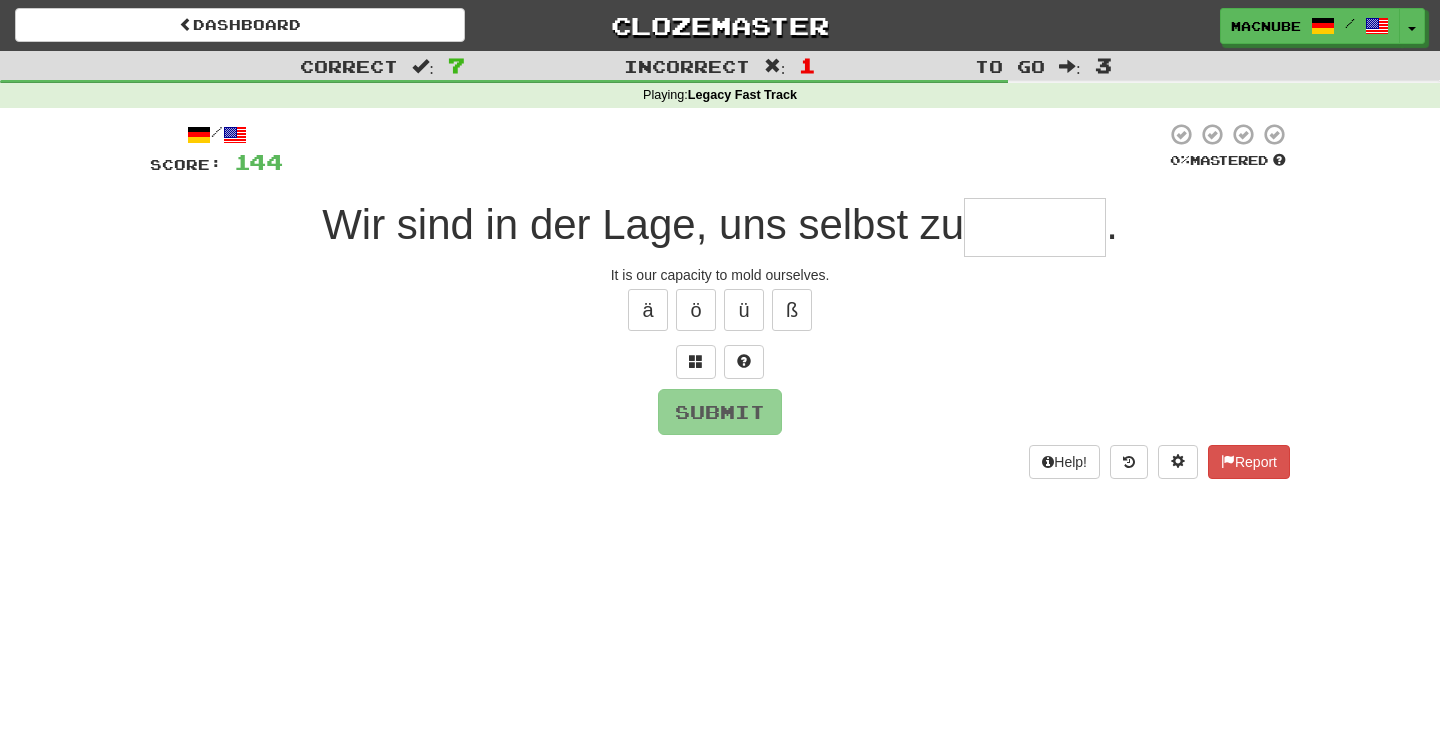 type on "*" 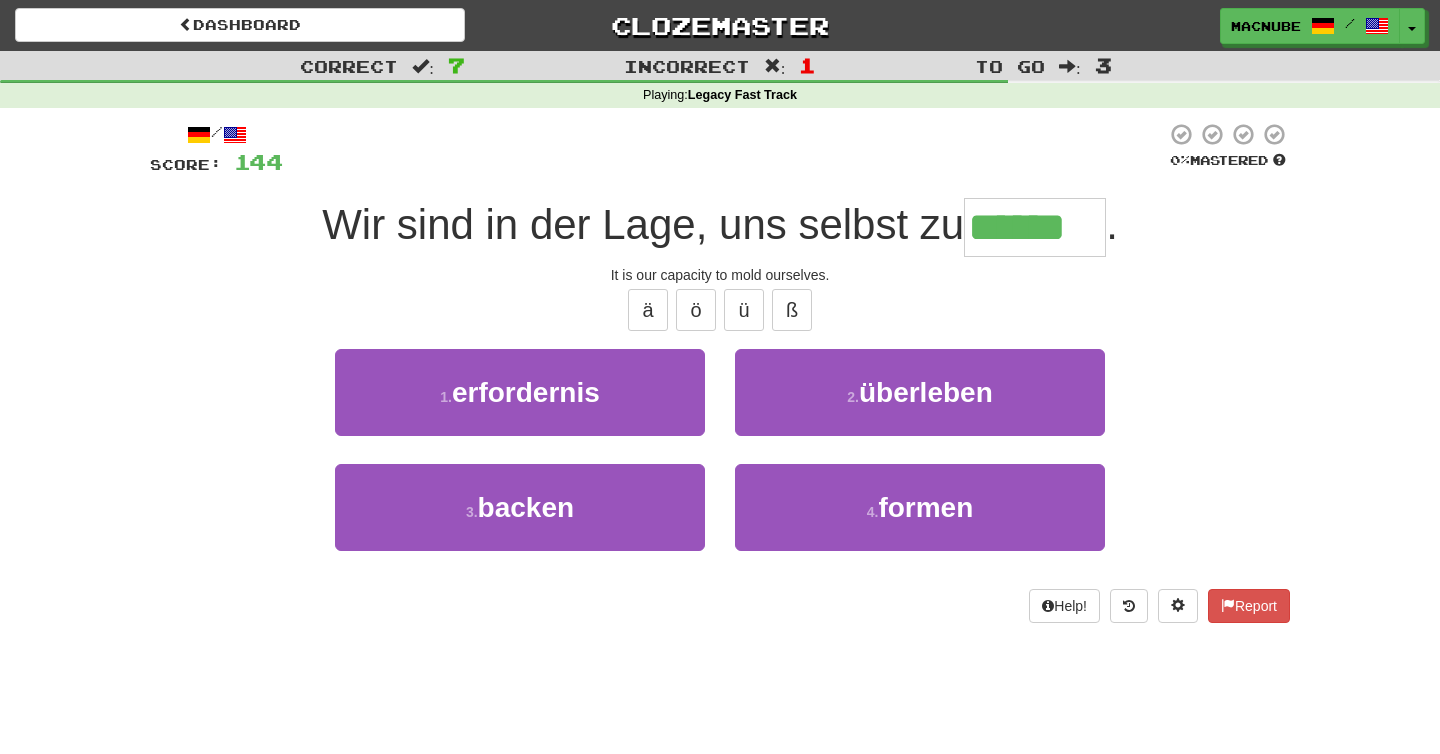 type on "******" 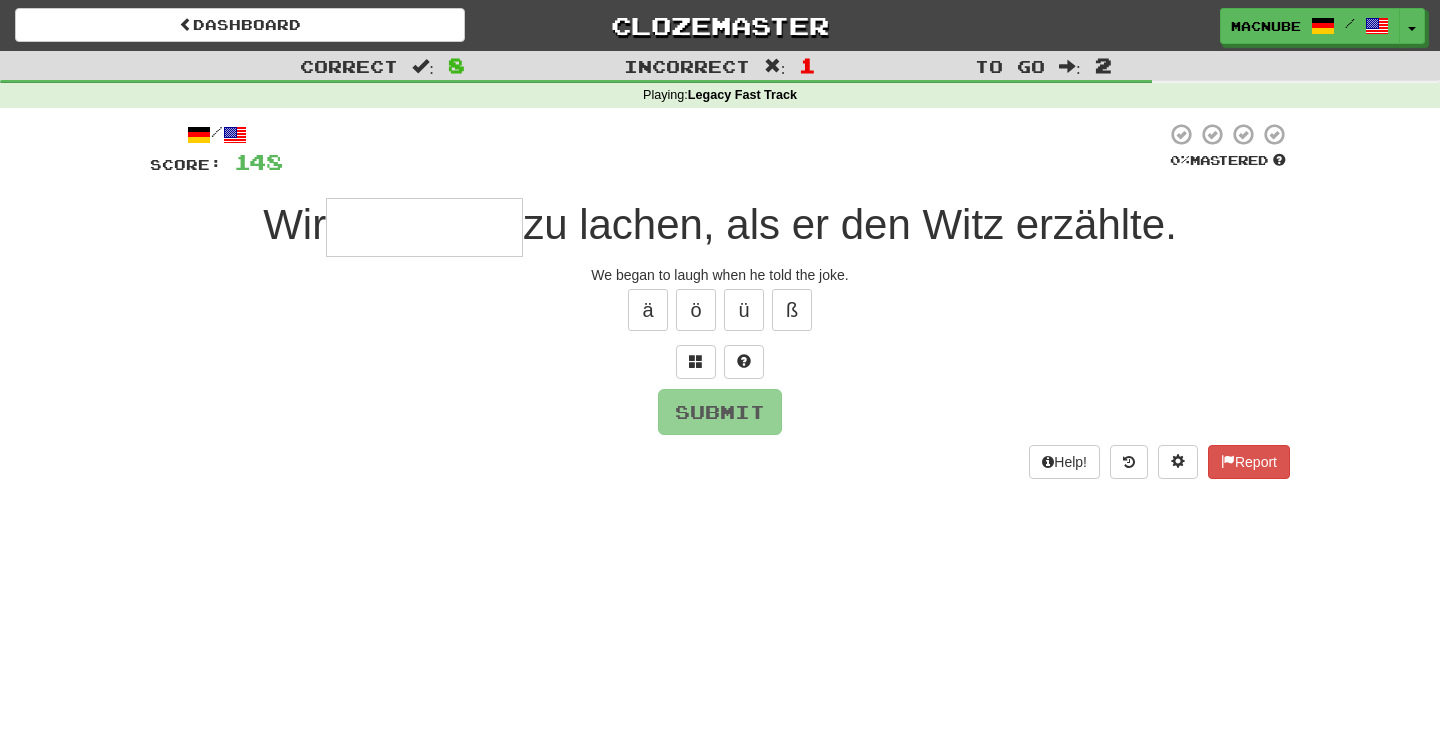 type on "*" 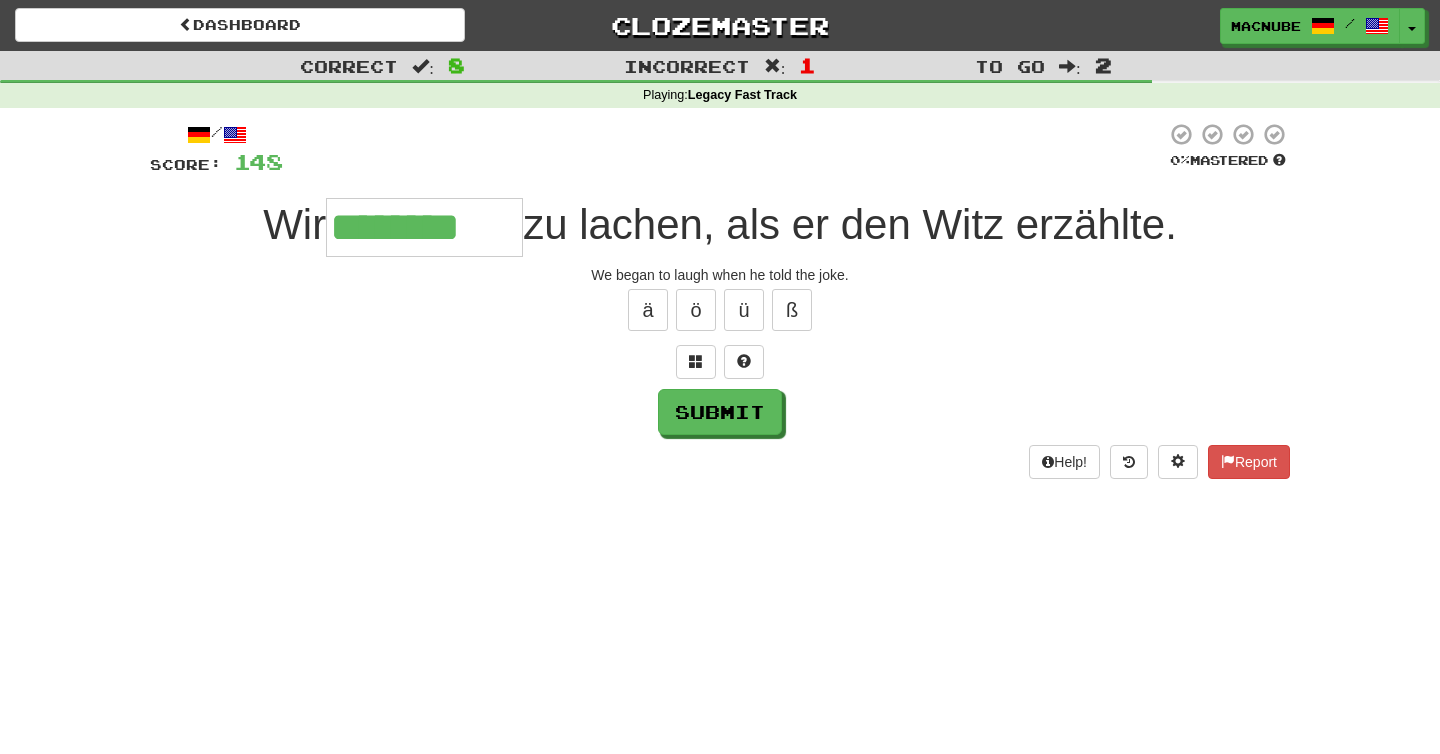 type on "********" 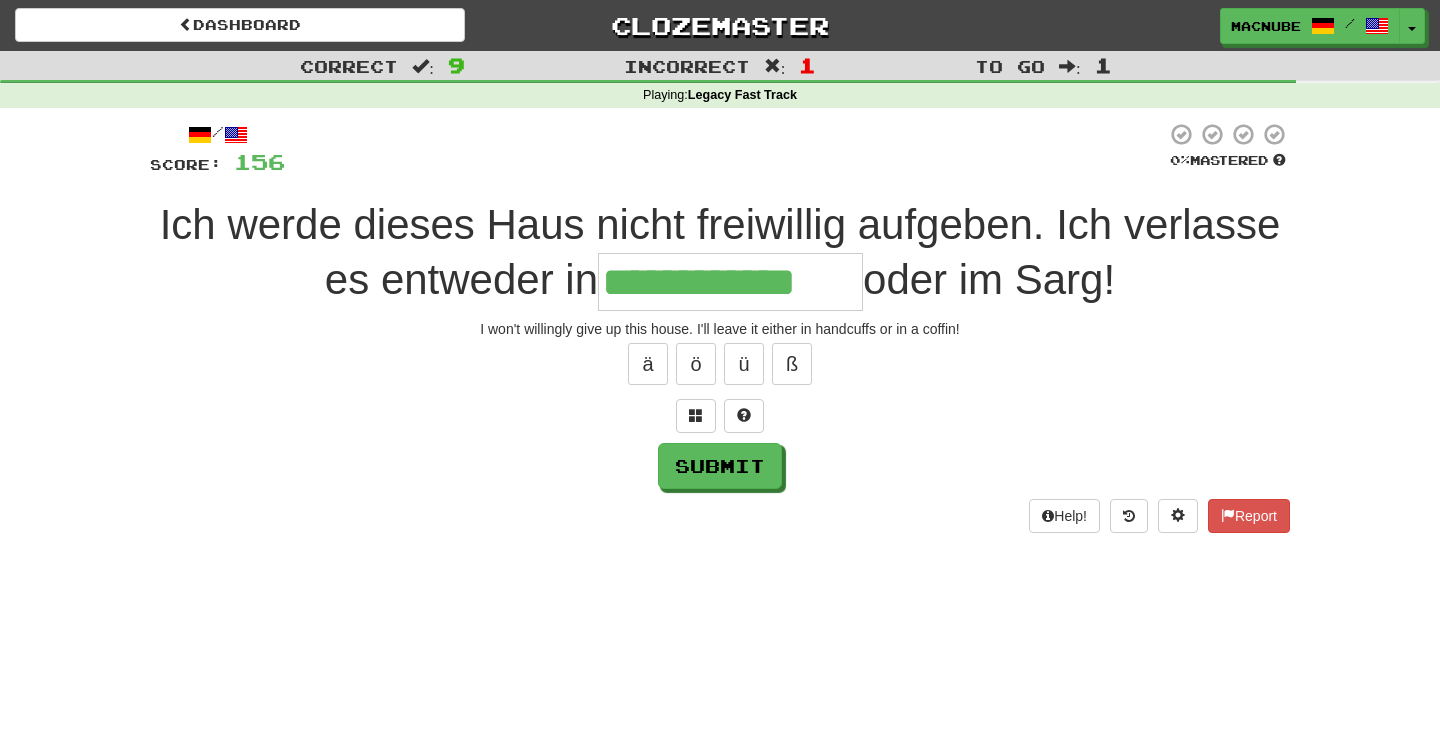 type on "**********" 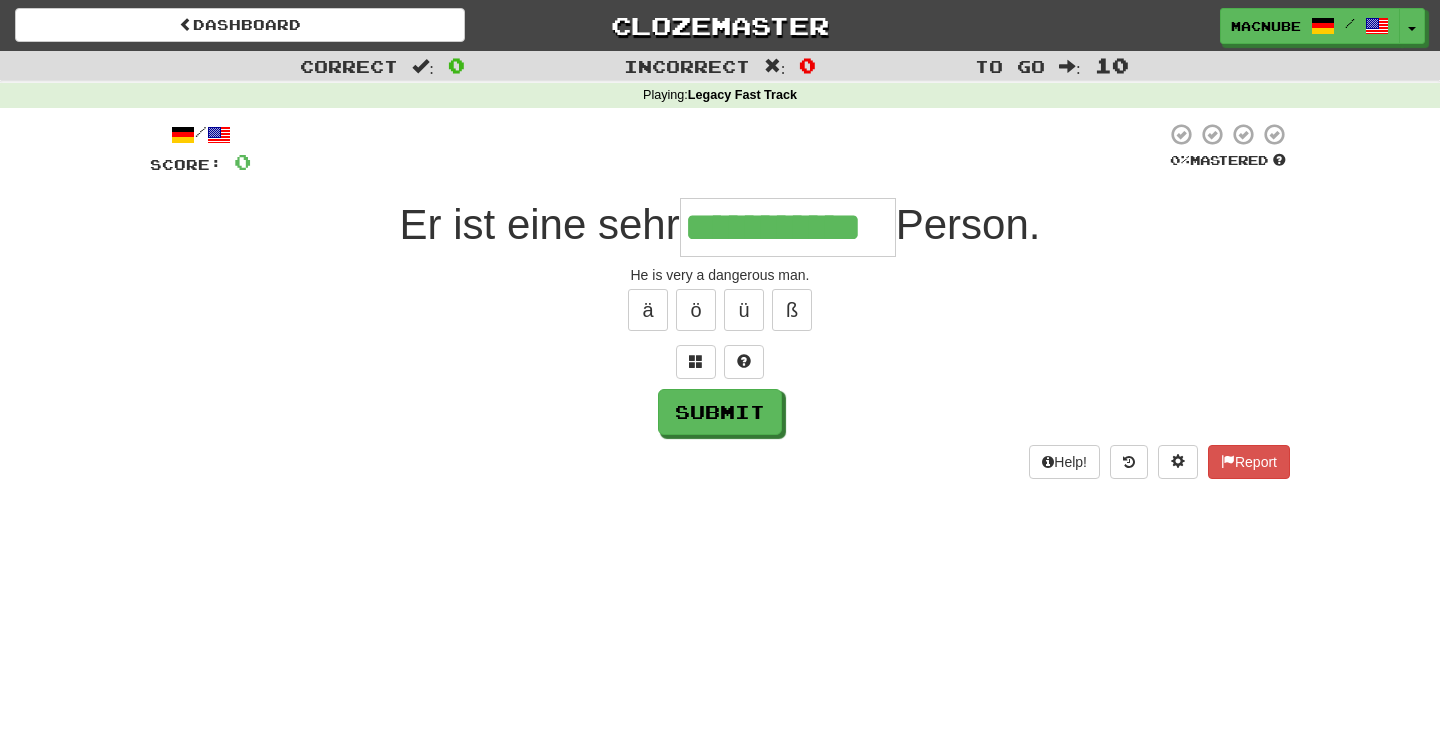 type on "**********" 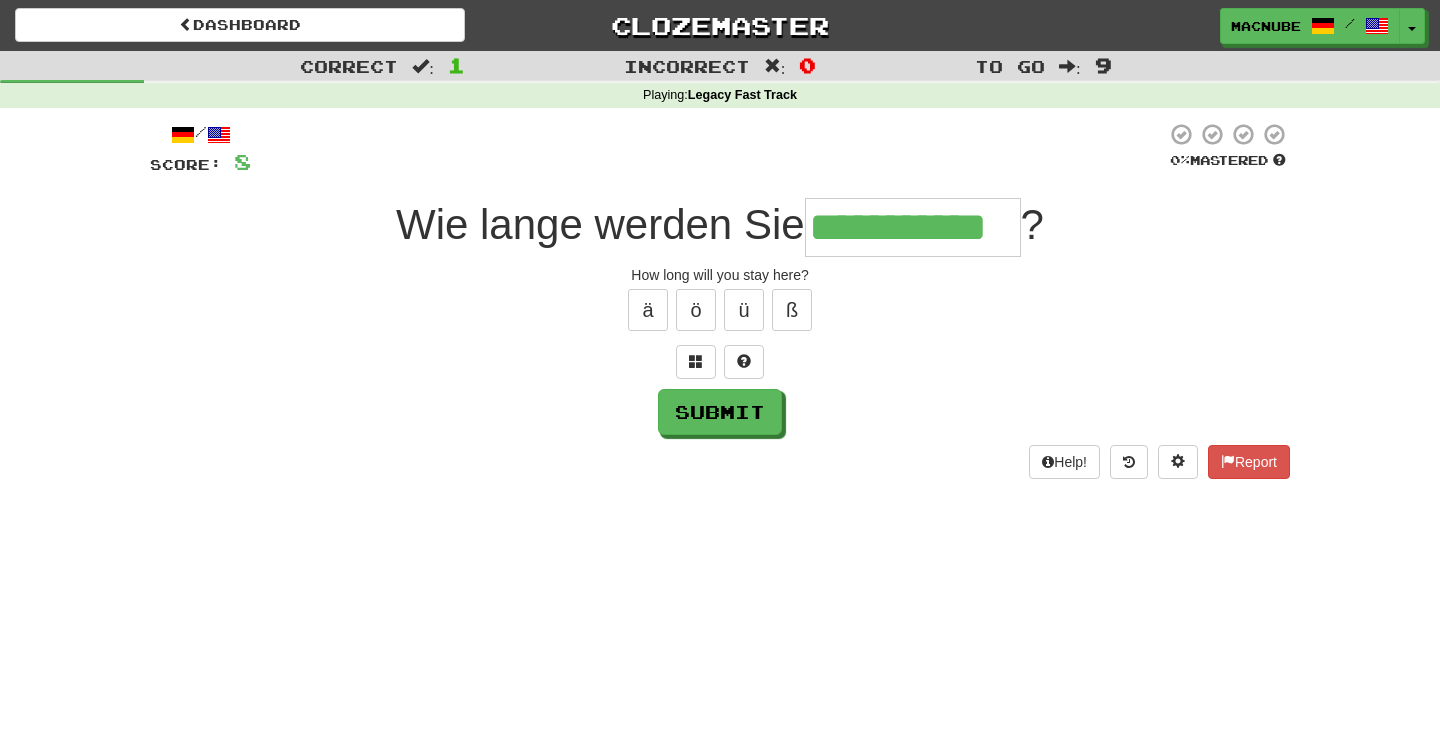 type on "**********" 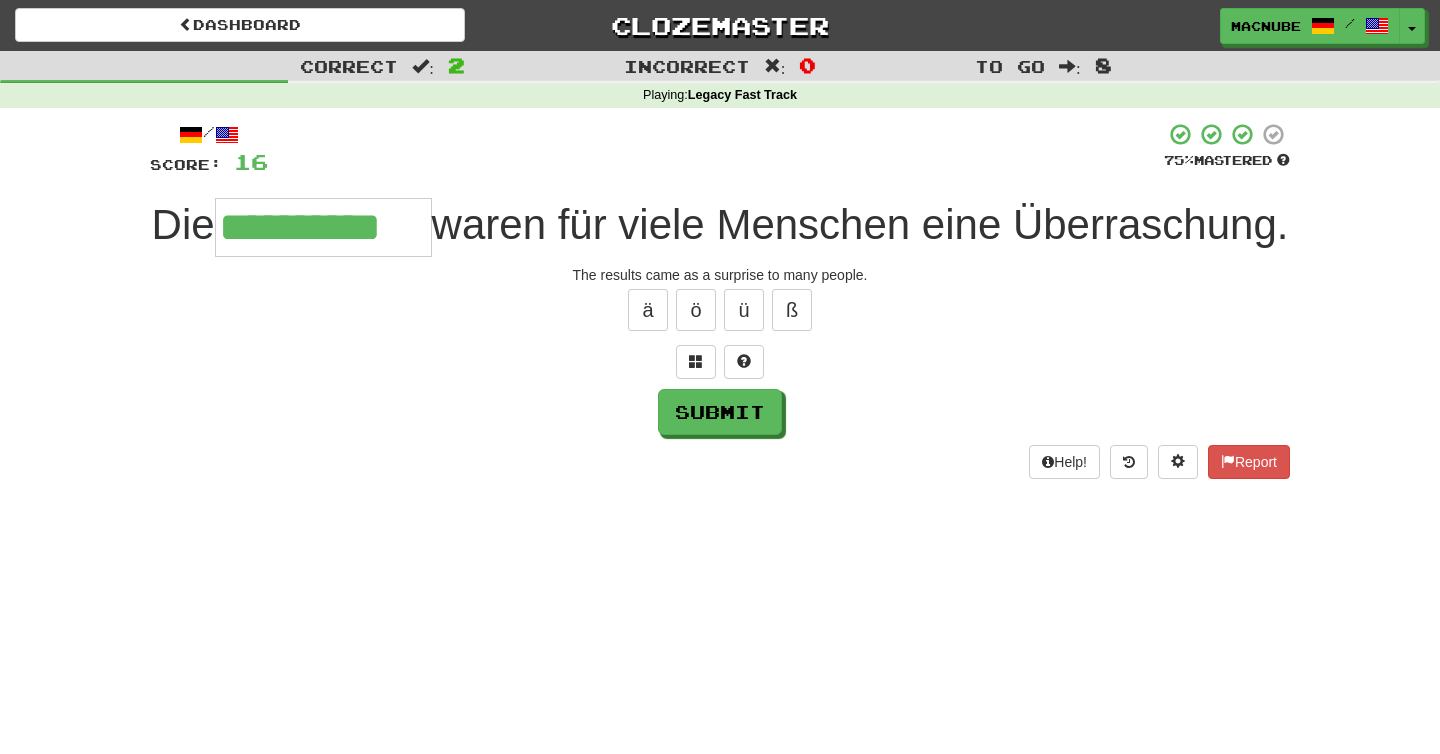 type on "**********" 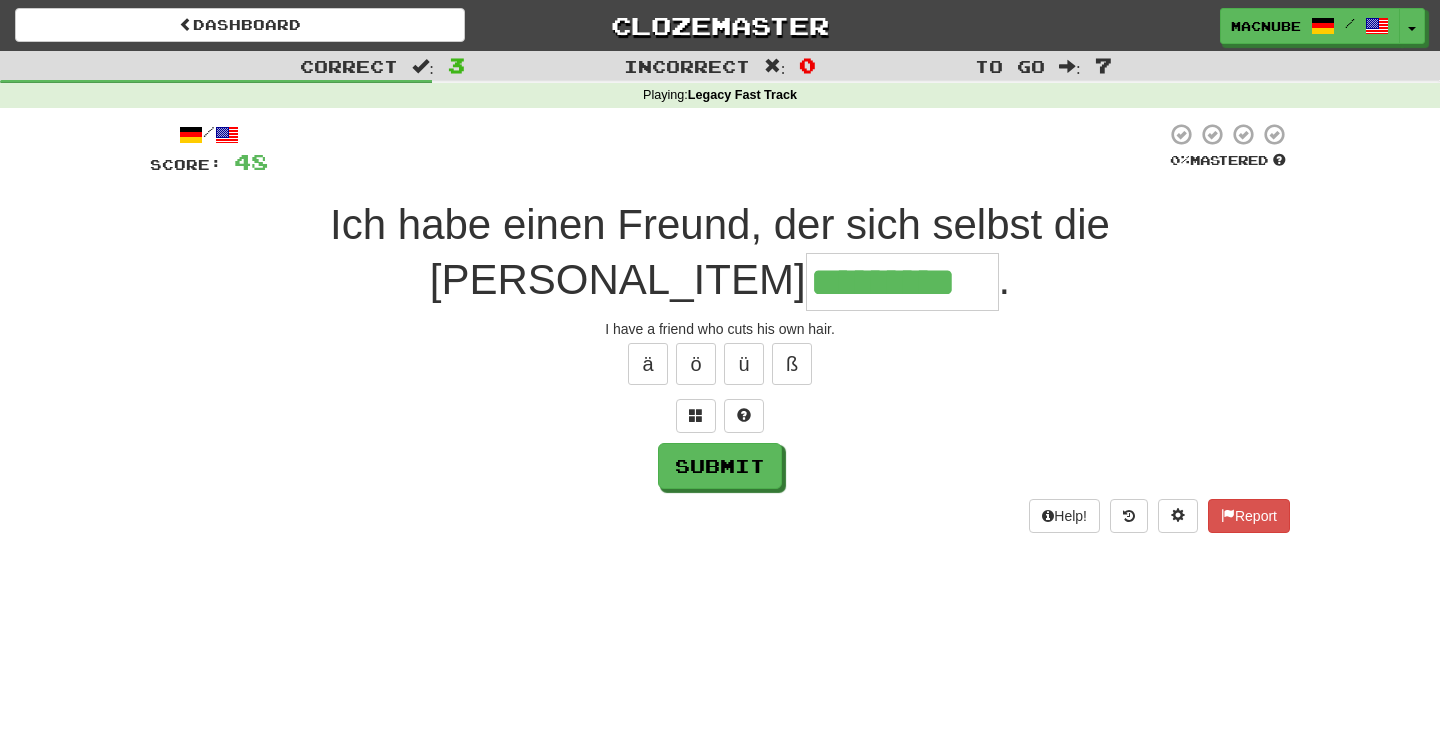 type on "*********" 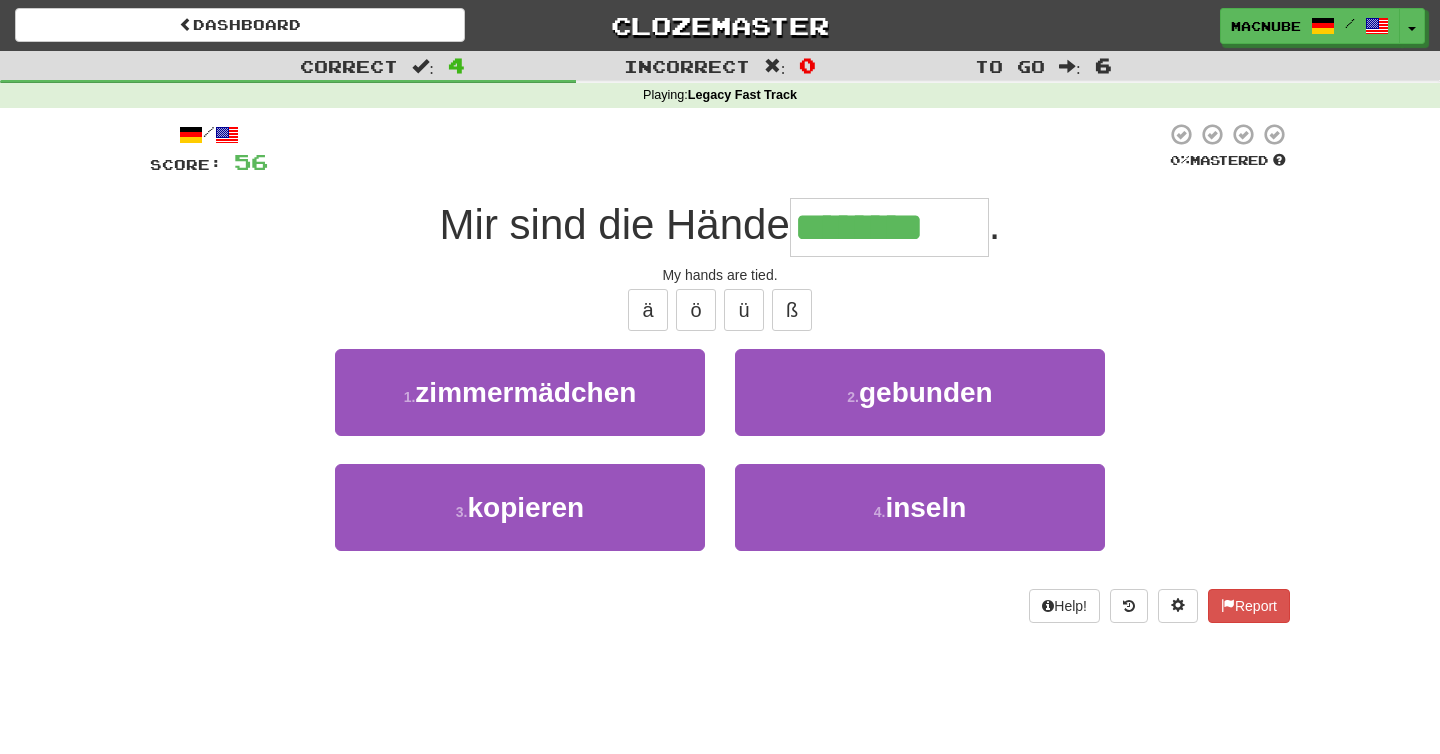 type on "********" 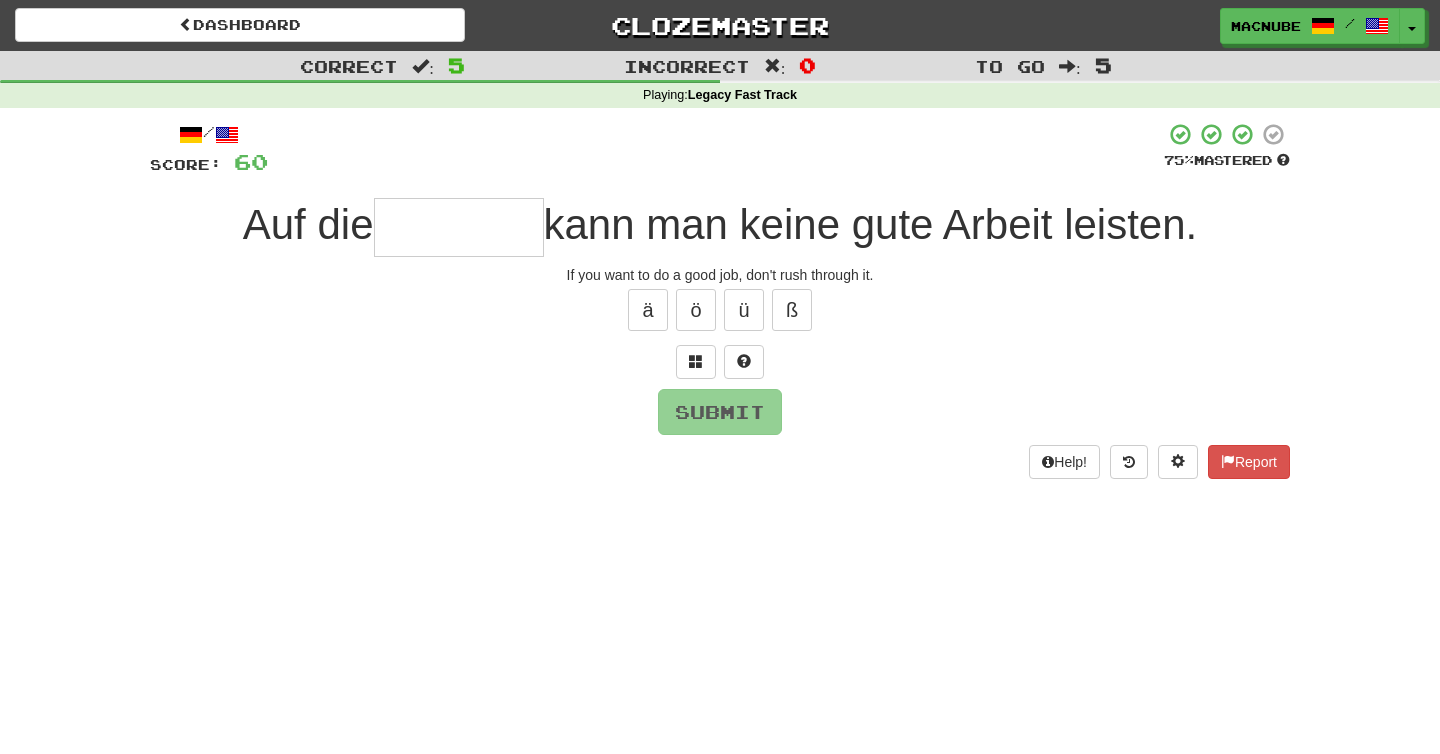 type on "*" 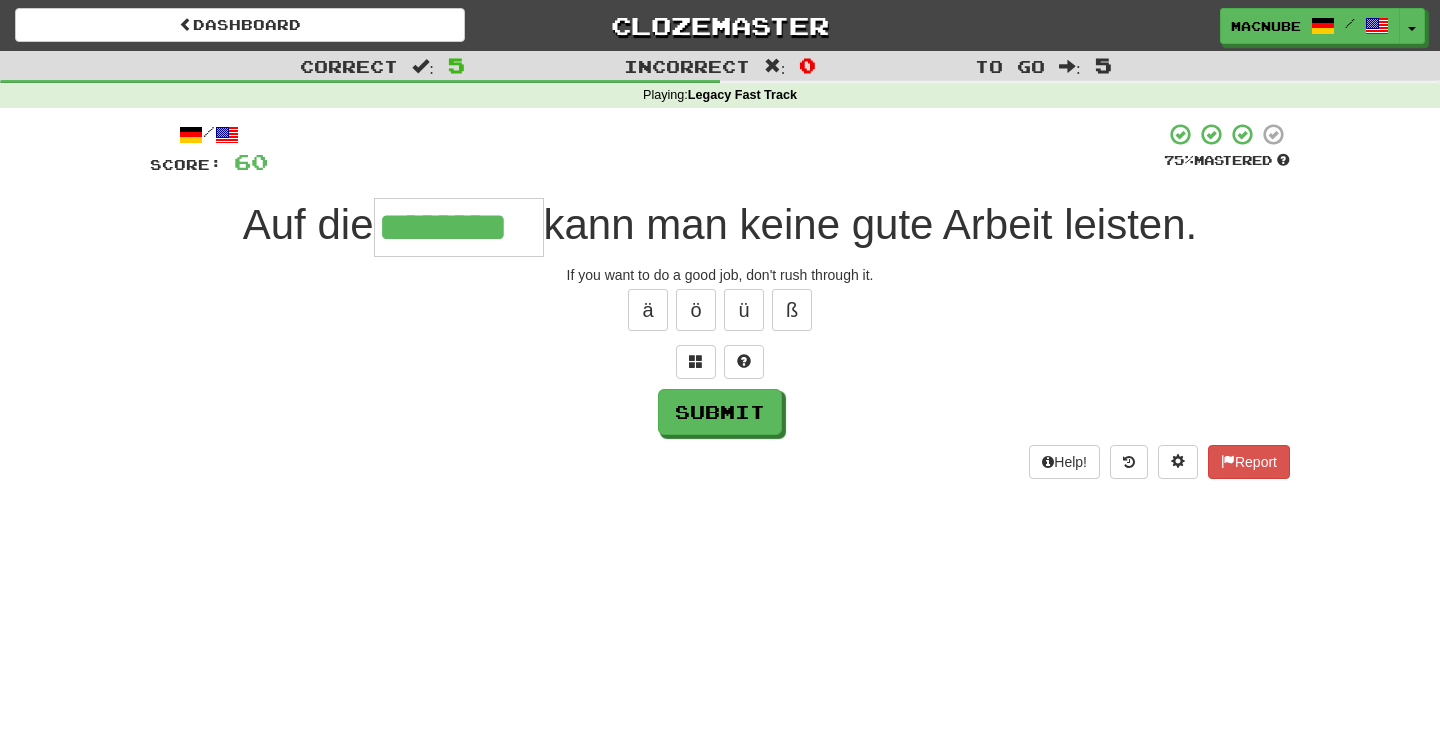 type on "********" 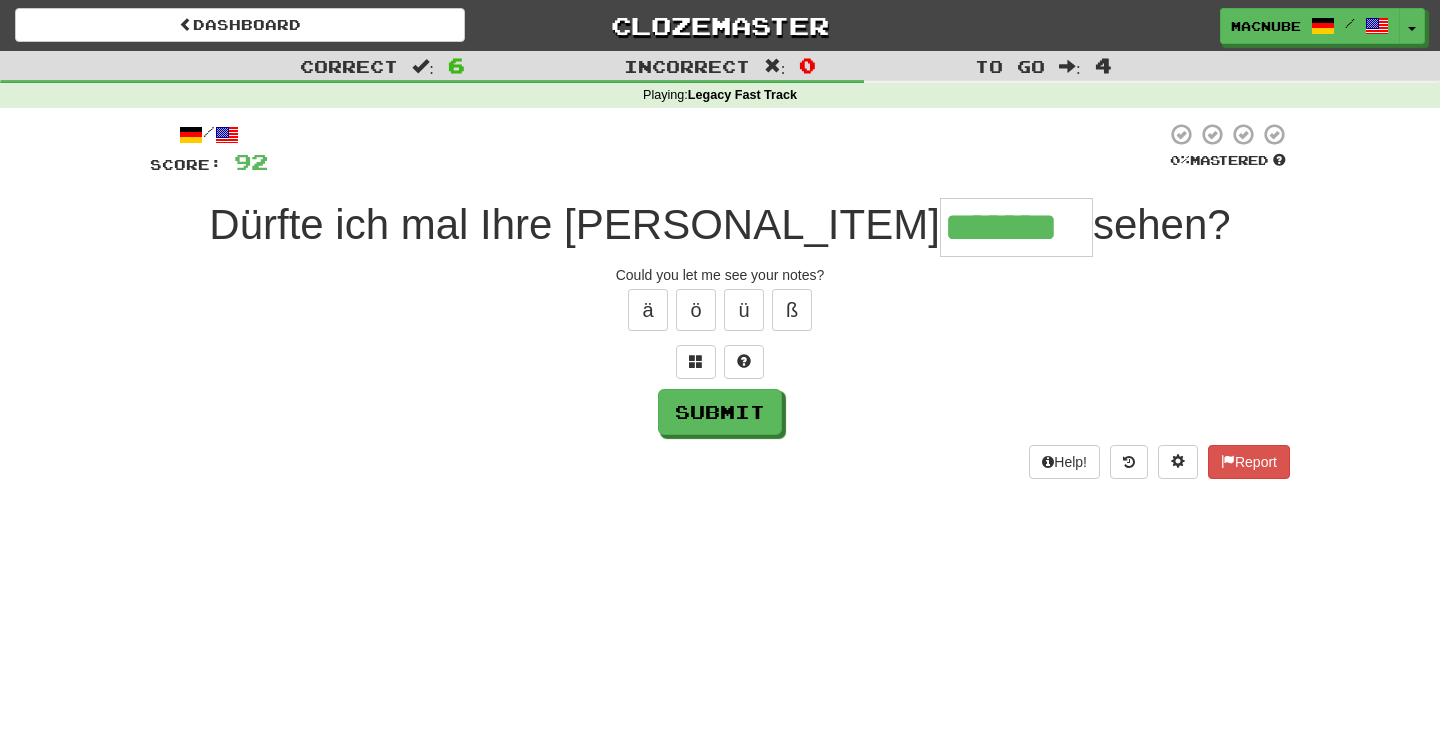 type on "*******" 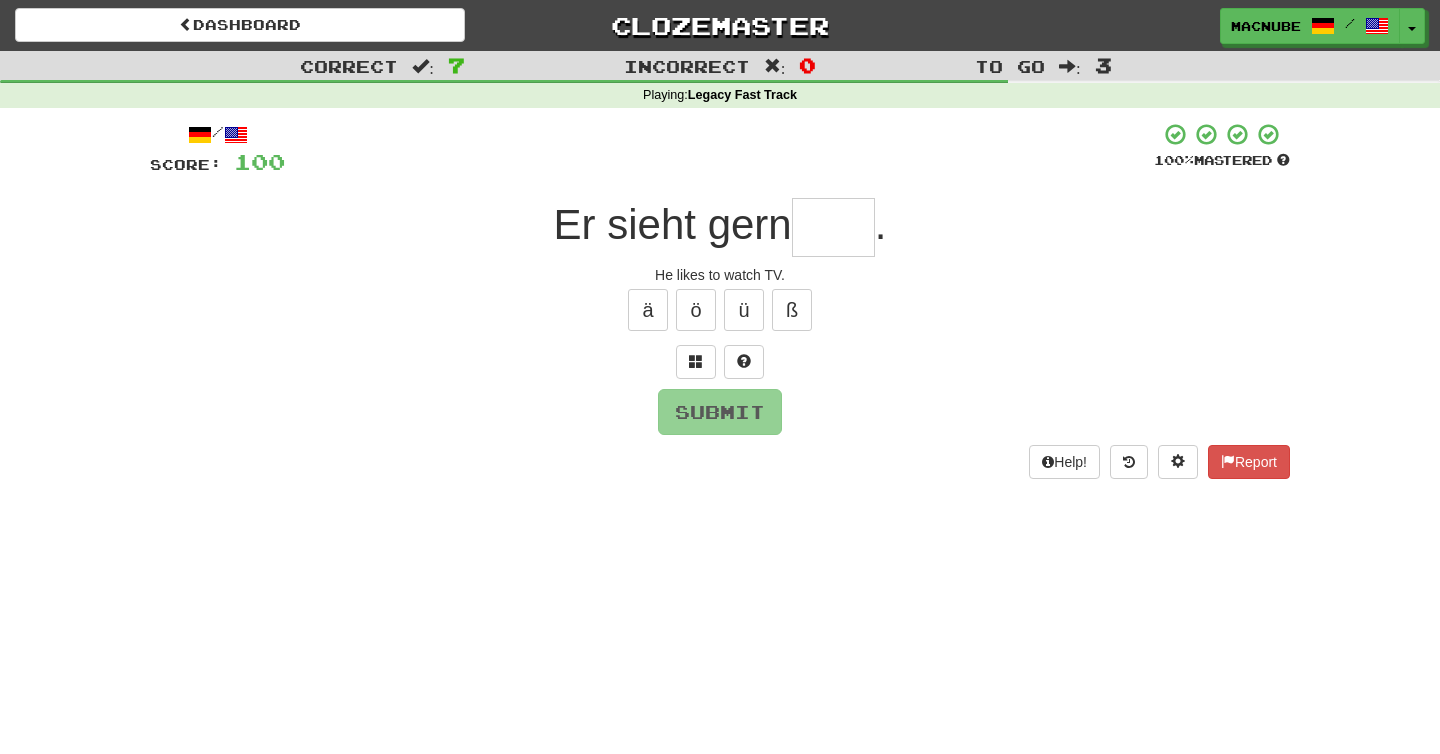 type on "*" 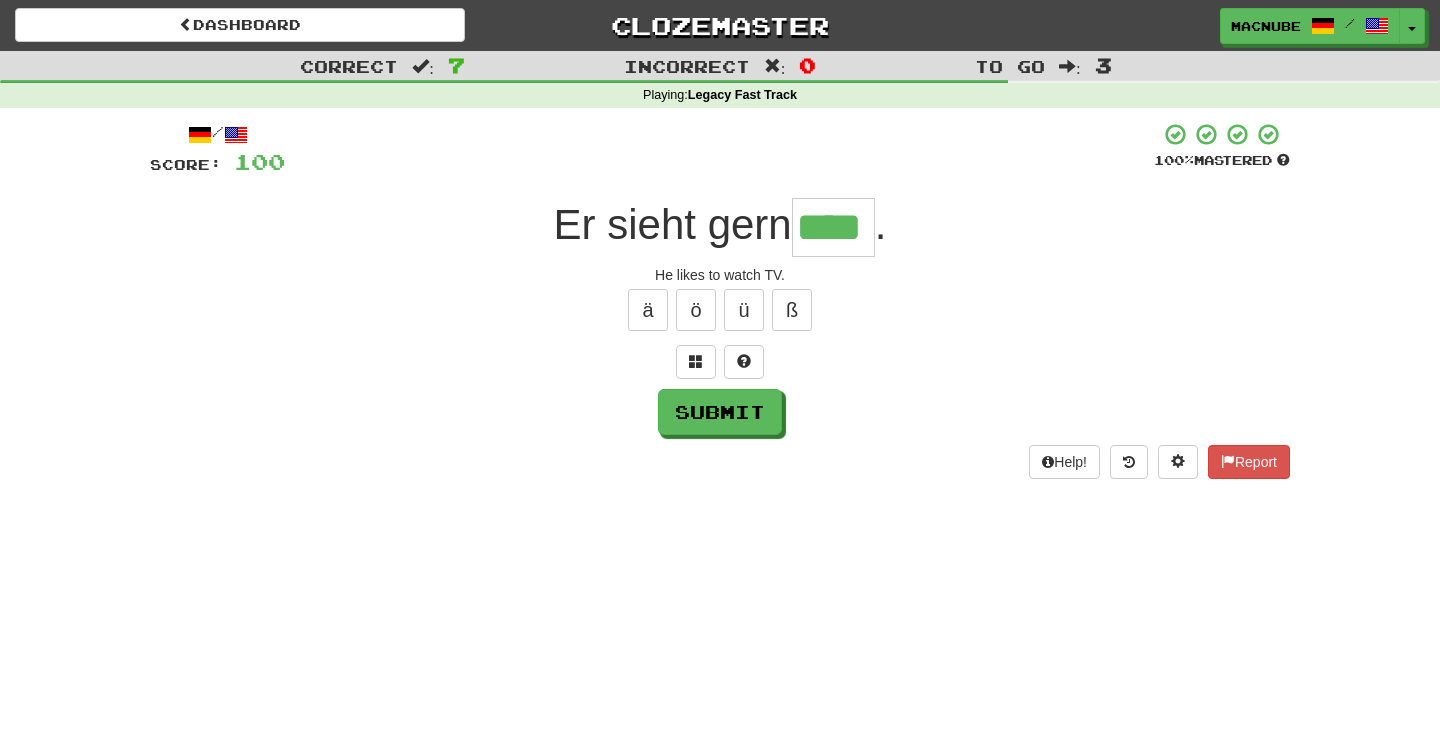 type on "****" 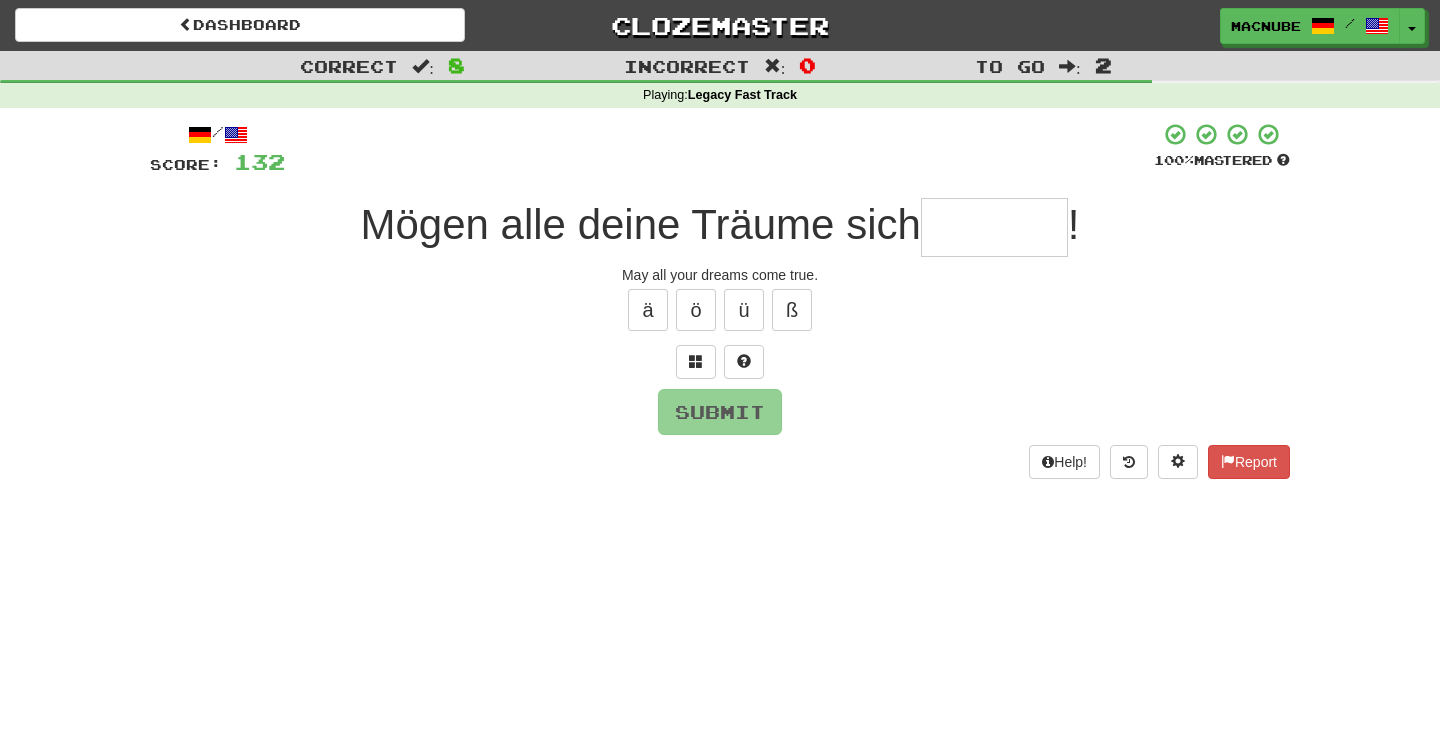 type on "*" 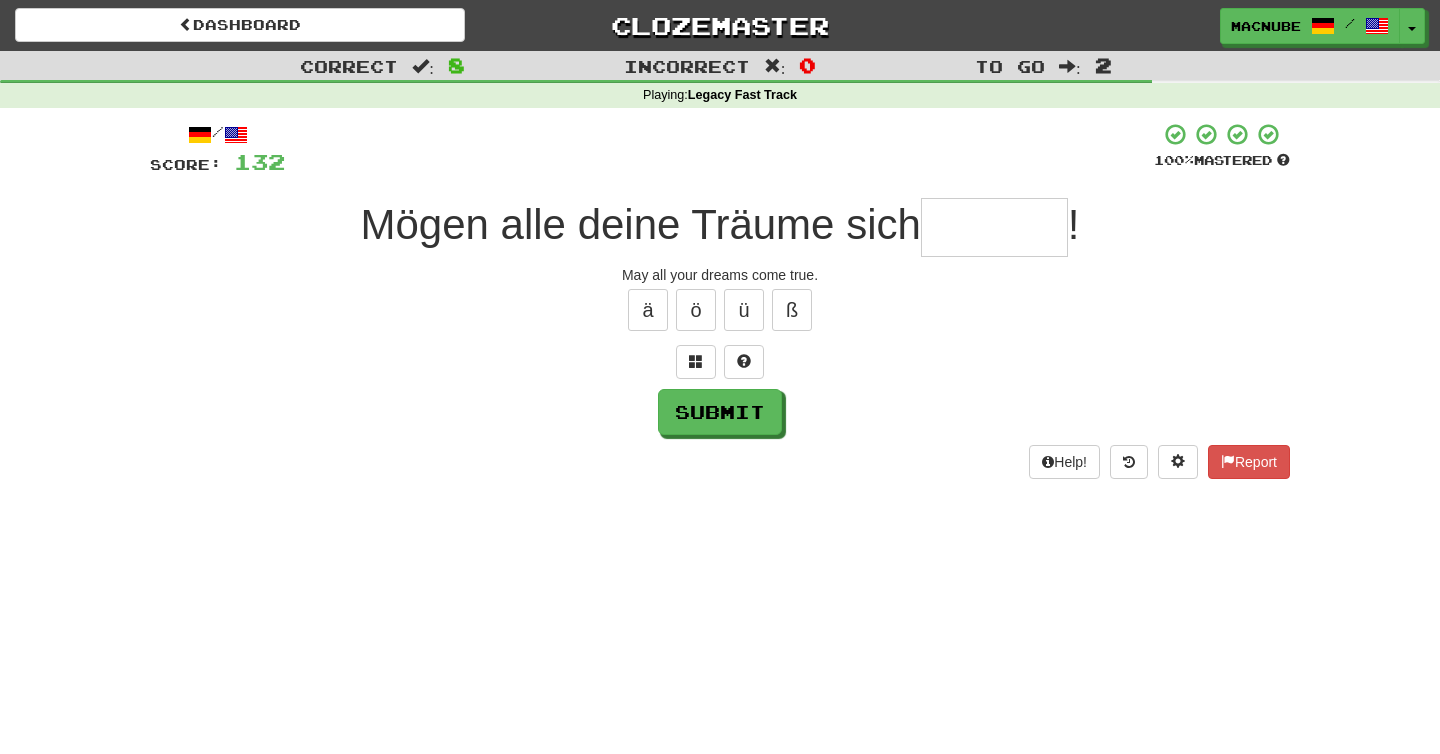 type on "*" 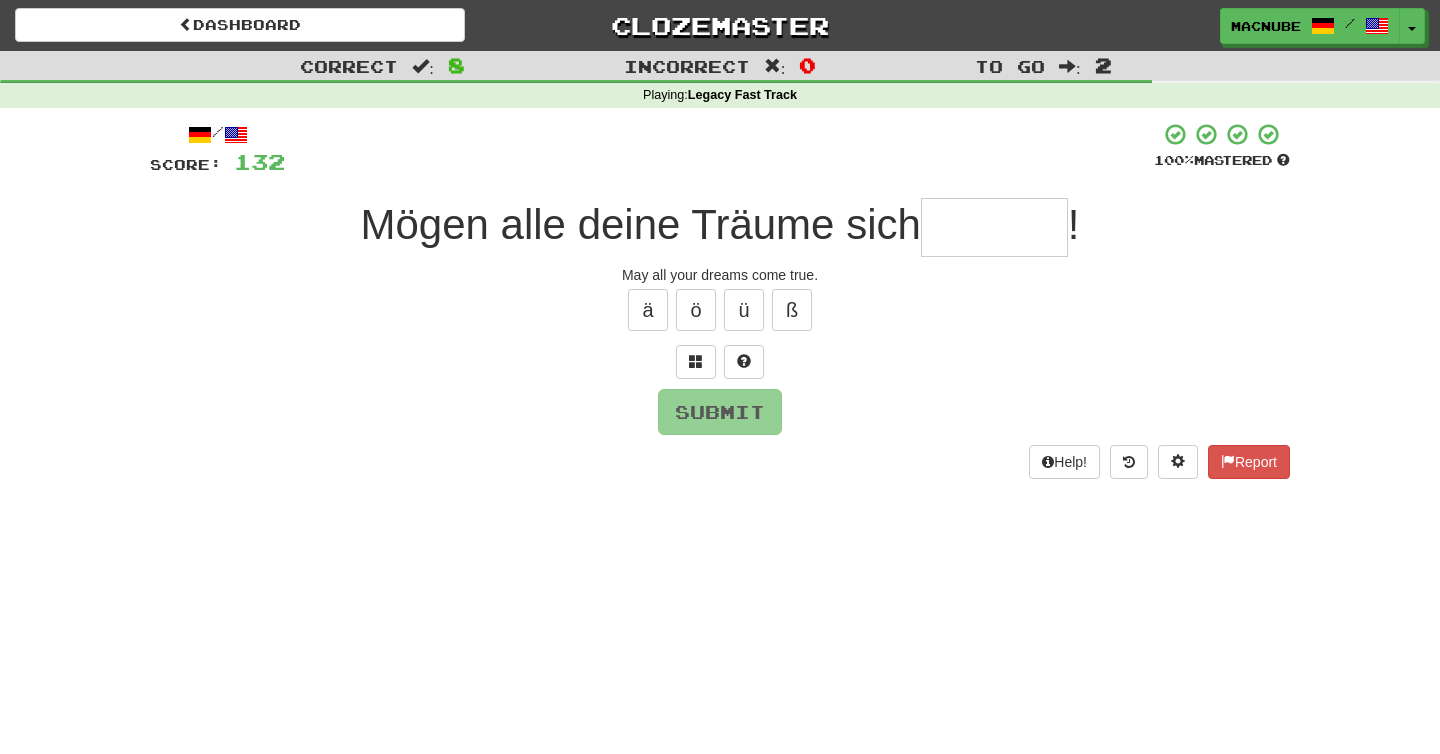 type on "*" 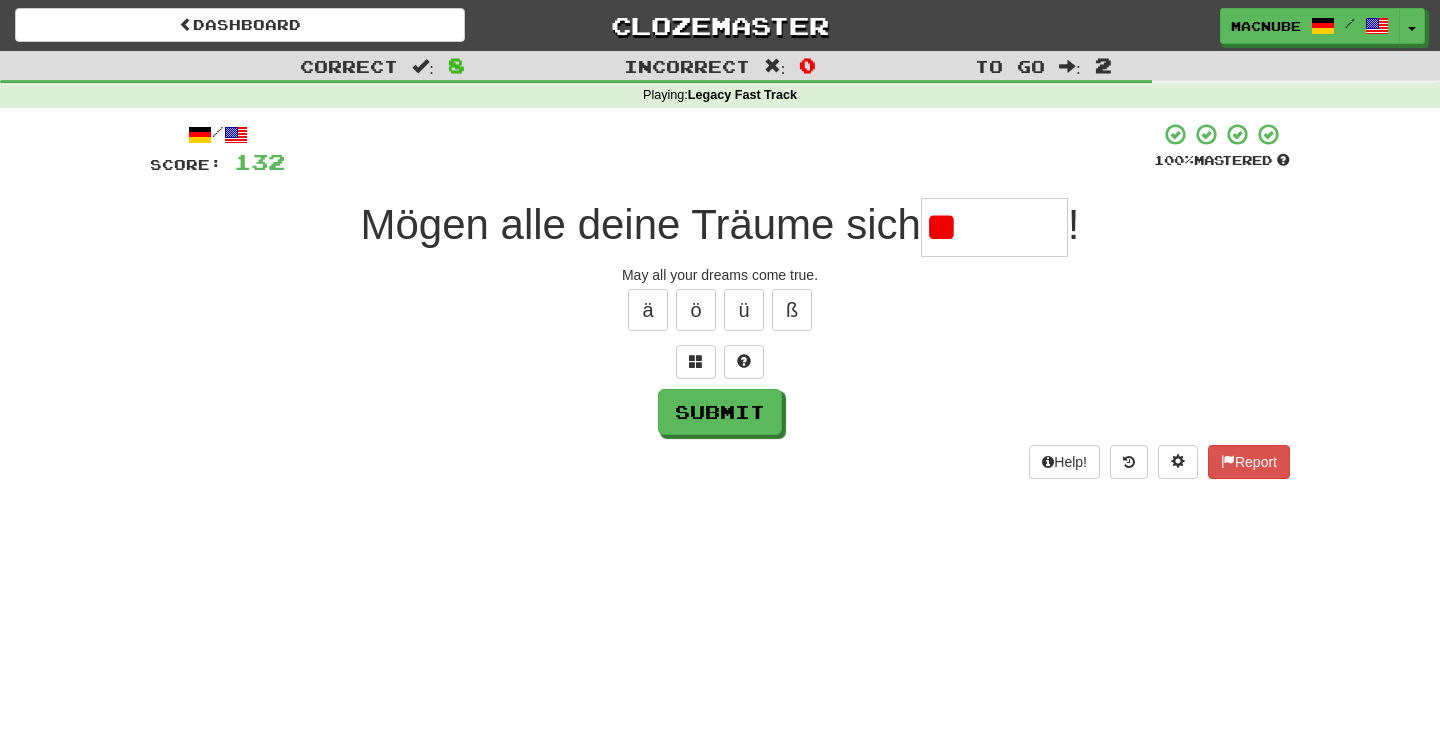 type on "*" 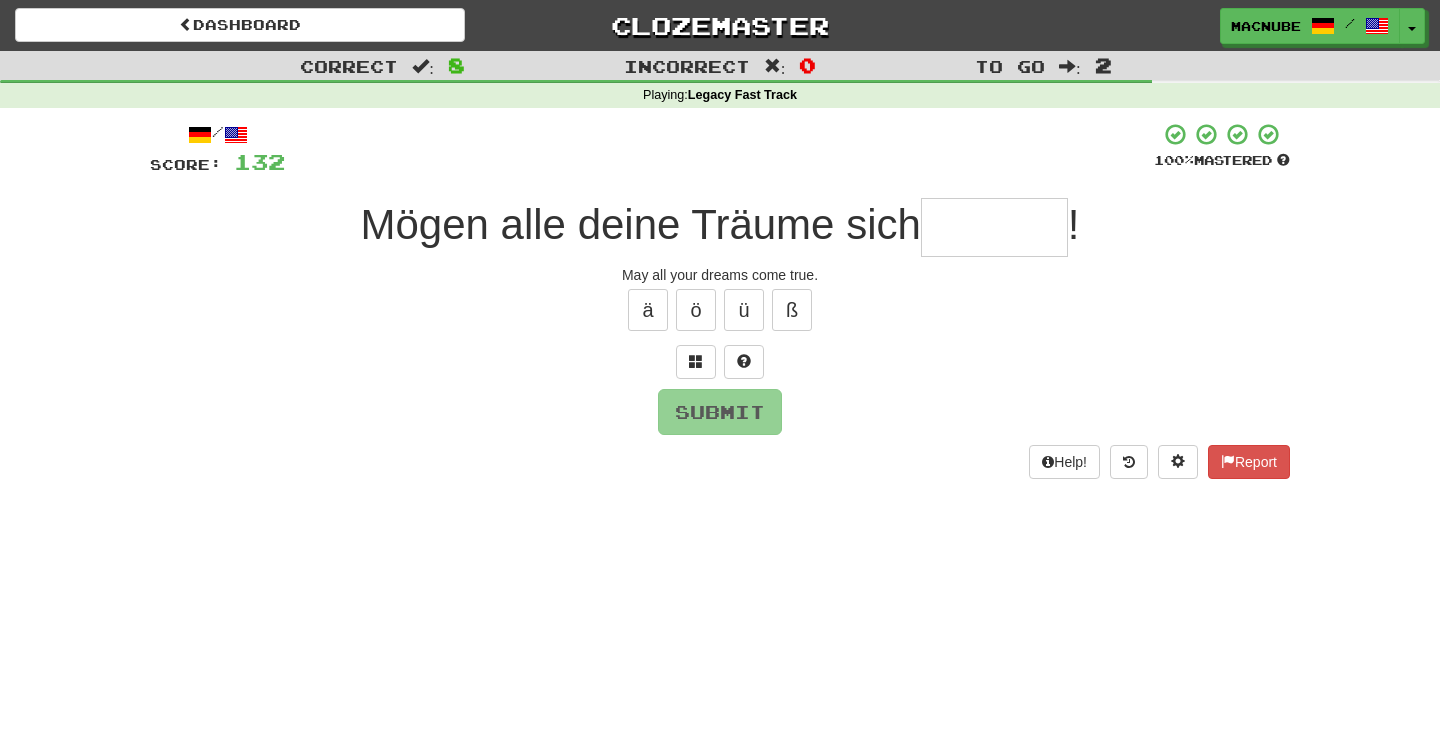 type on "*" 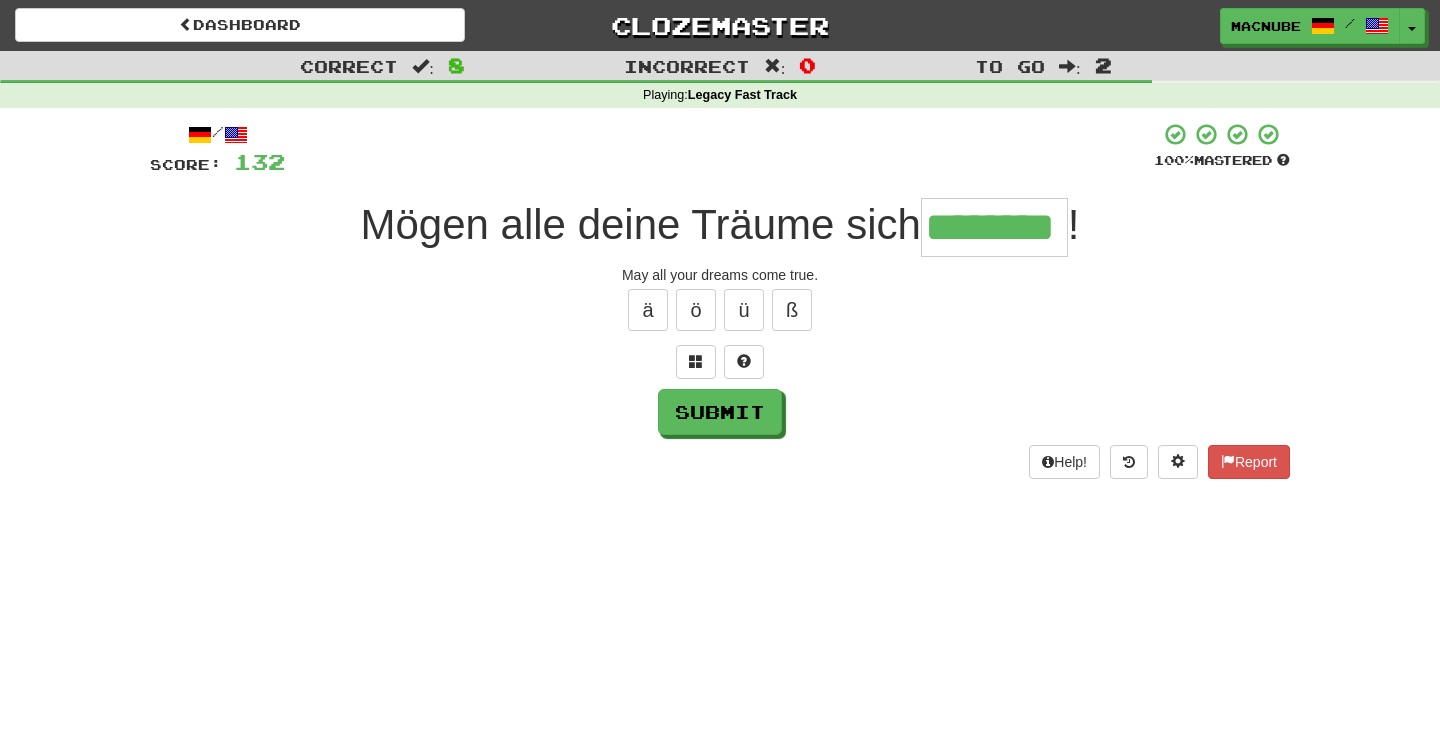 type on "********" 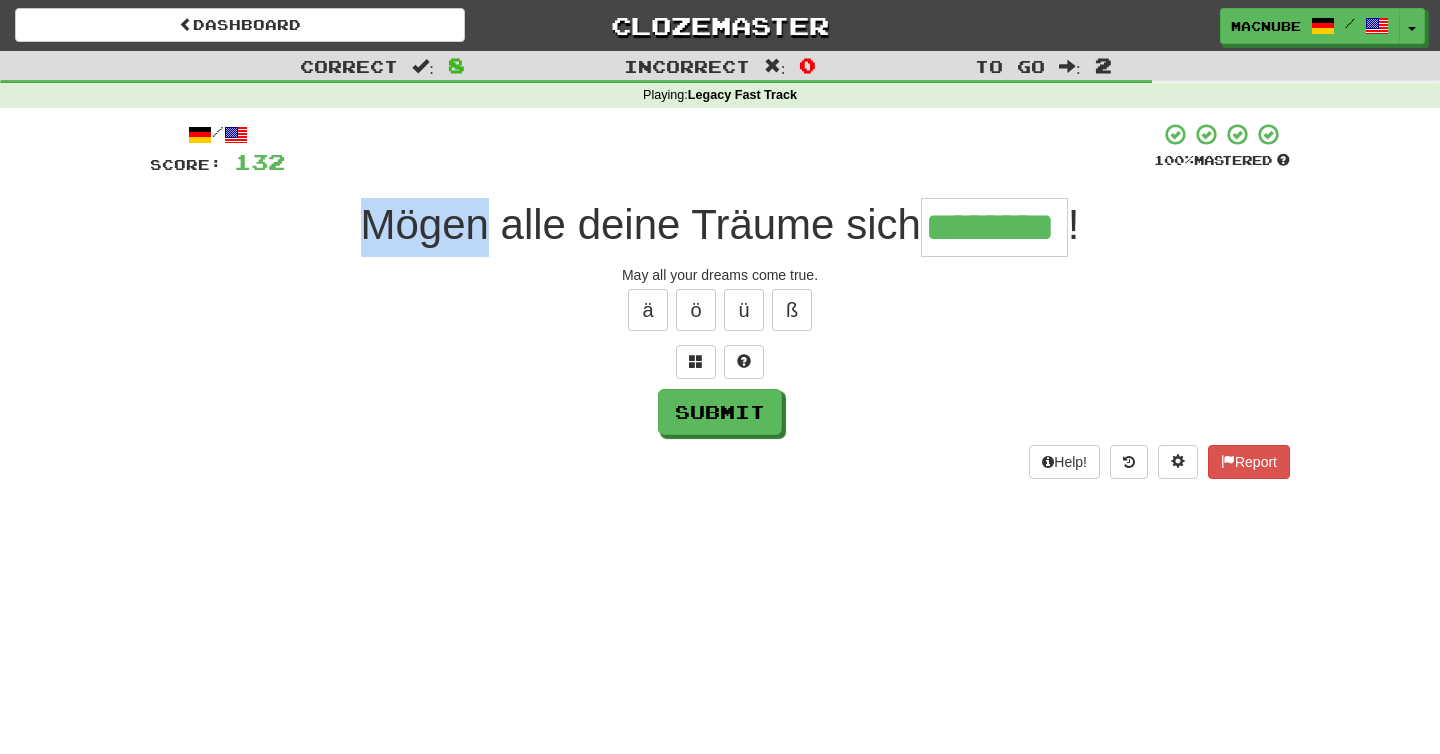 click on "Mögen alle deine Träume sich" at bounding box center [641, 224] 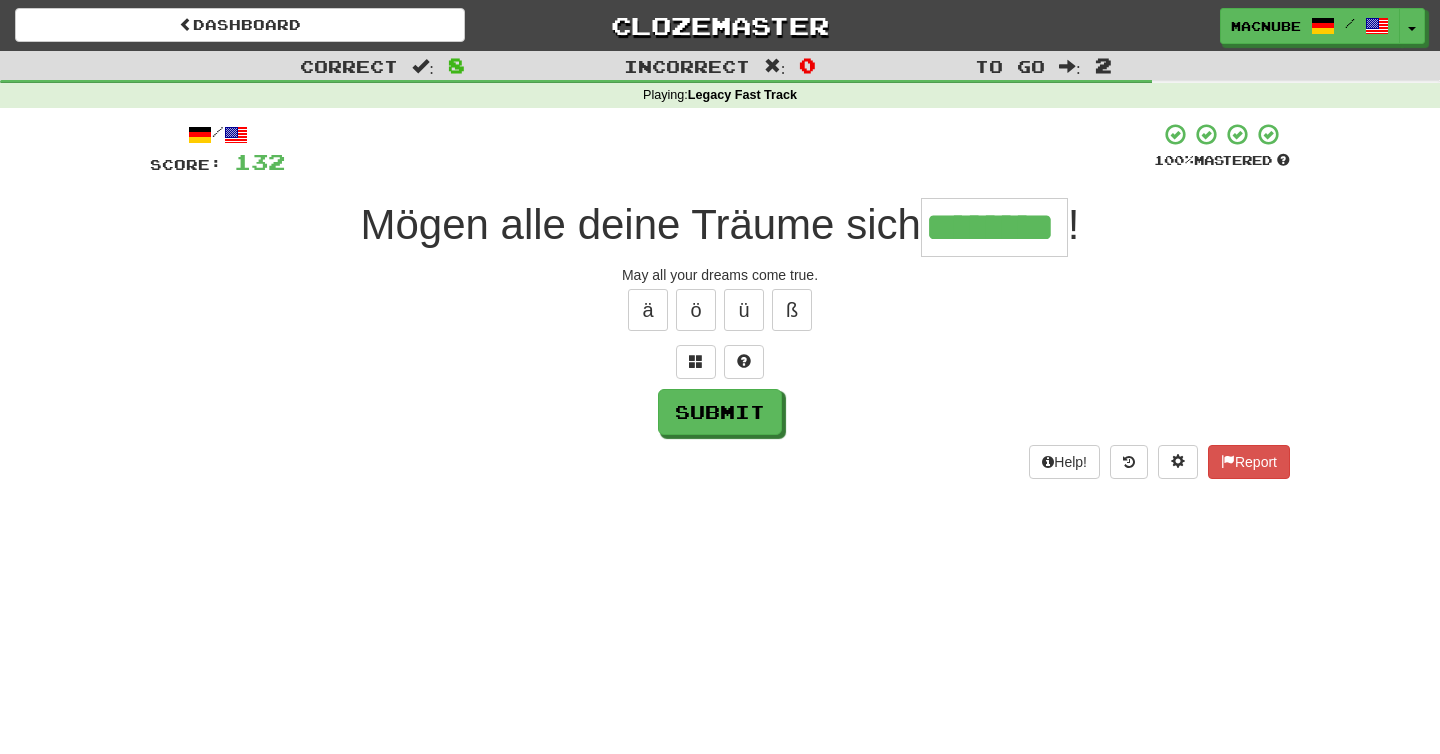 click on "Mögen alle deine Träume sich" at bounding box center [641, 224] 